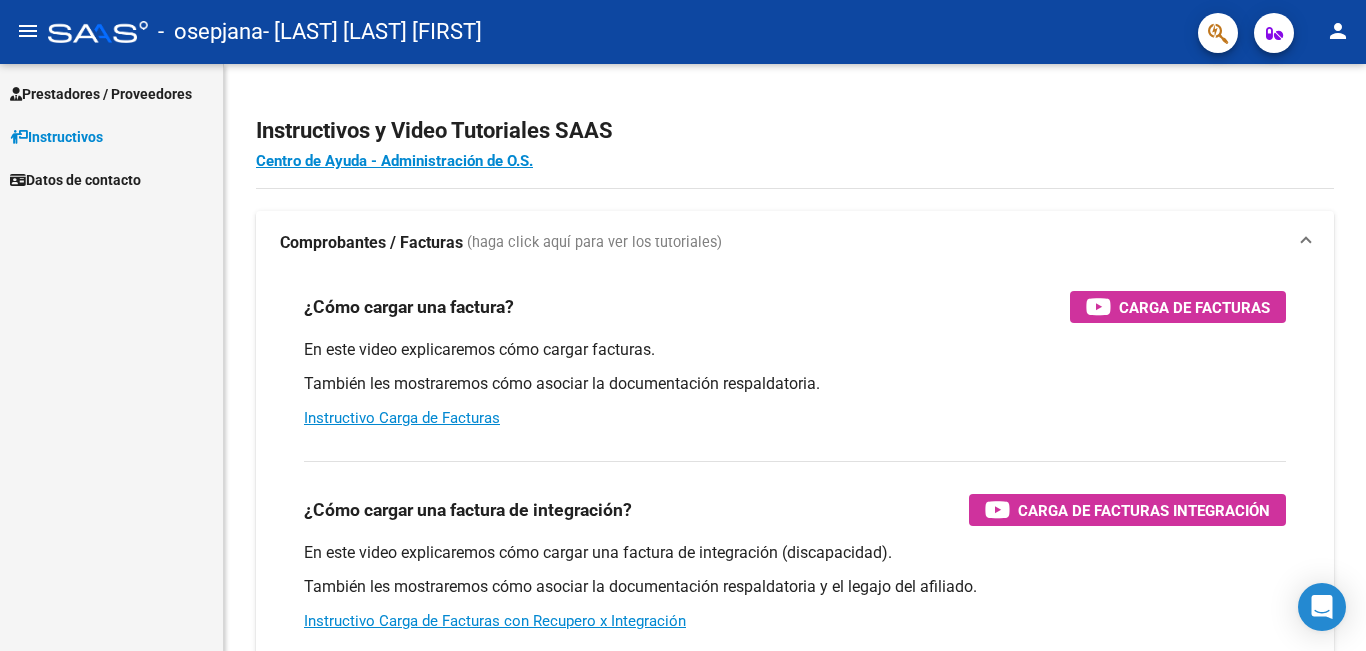 scroll, scrollTop: 0, scrollLeft: 0, axis: both 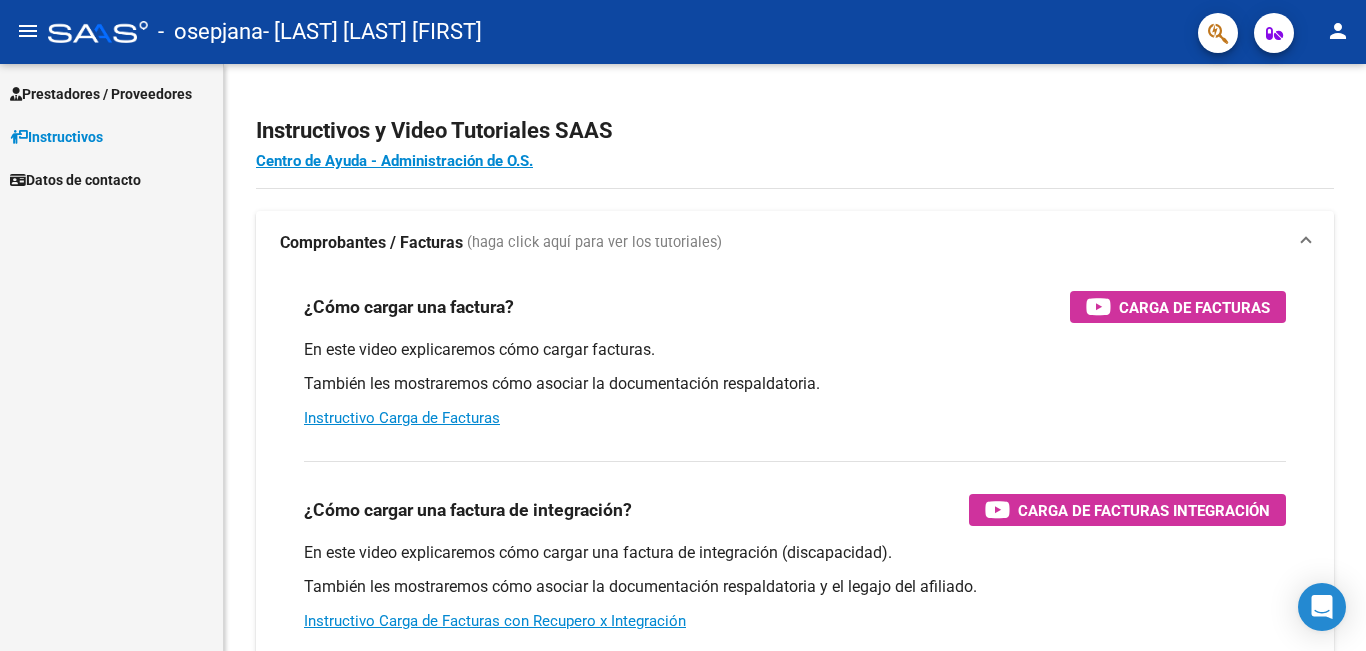 click on "Prestadores / Proveedores" at bounding box center (101, 94) 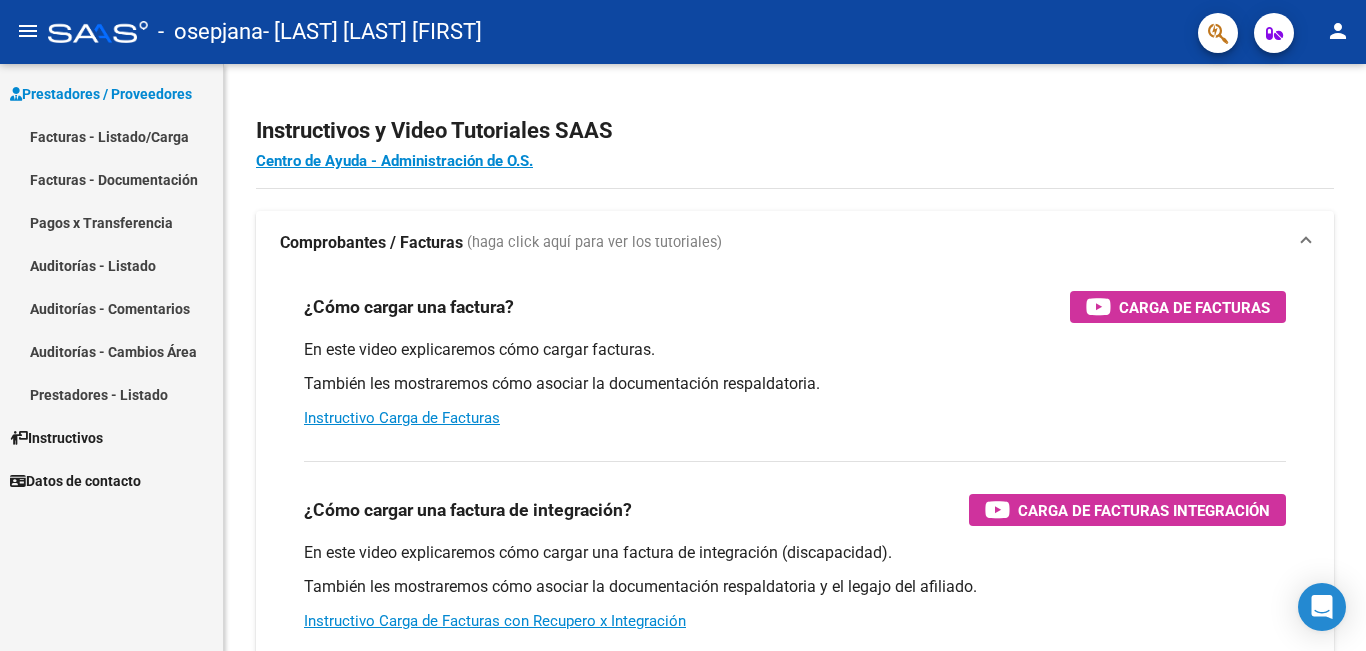 click on "Facturas - Listado/Carga" at bounding box center [111, 136] 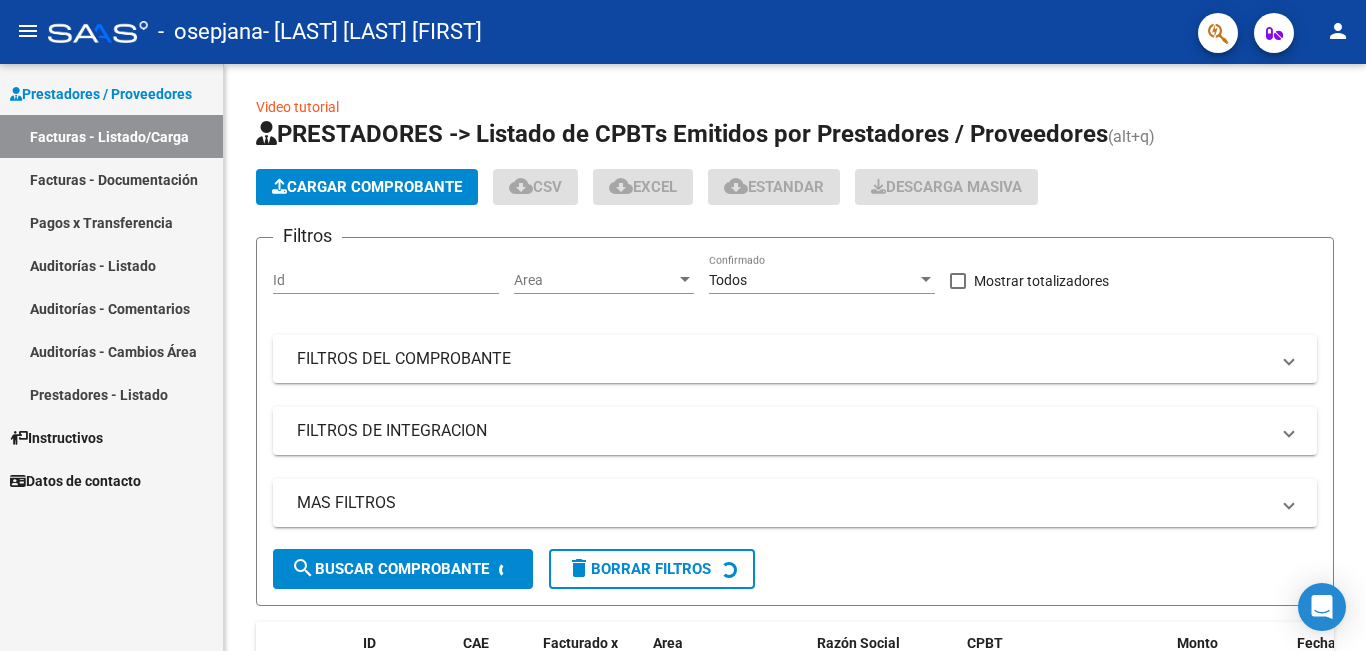 click on "Facturas - Listado/Carga" at bounding box center (111, 136) 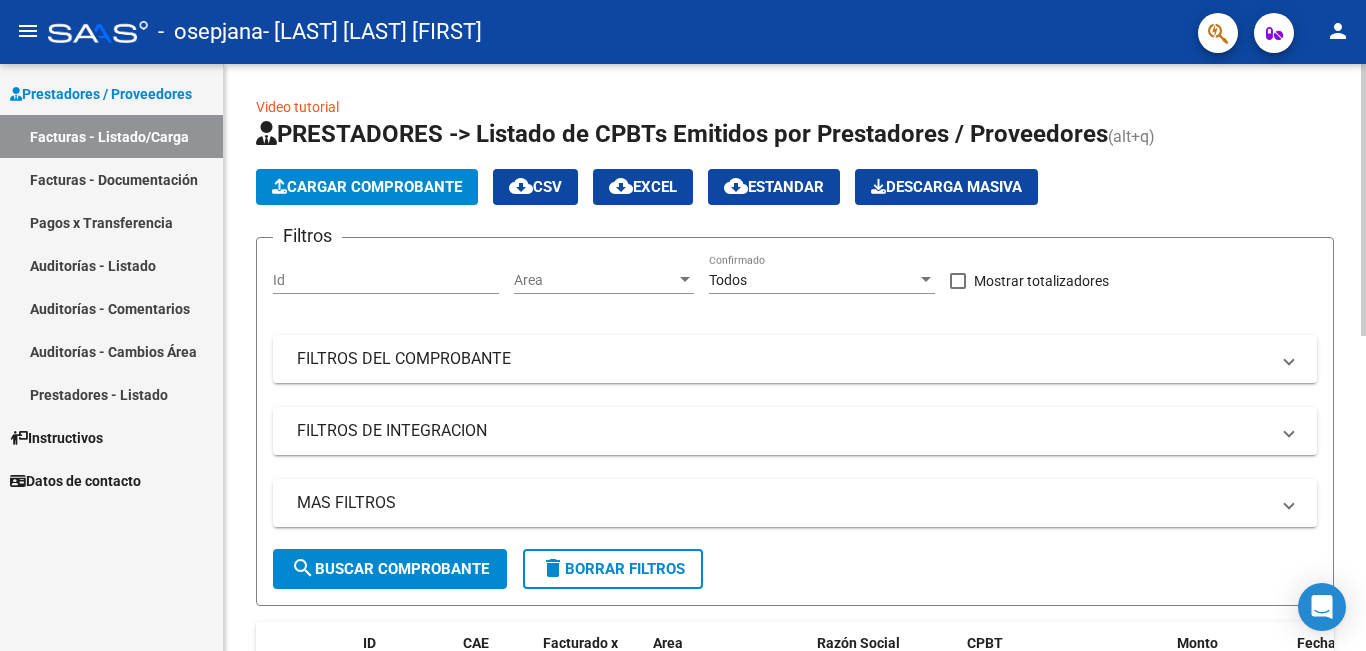 click on "Cargar Comprobante" 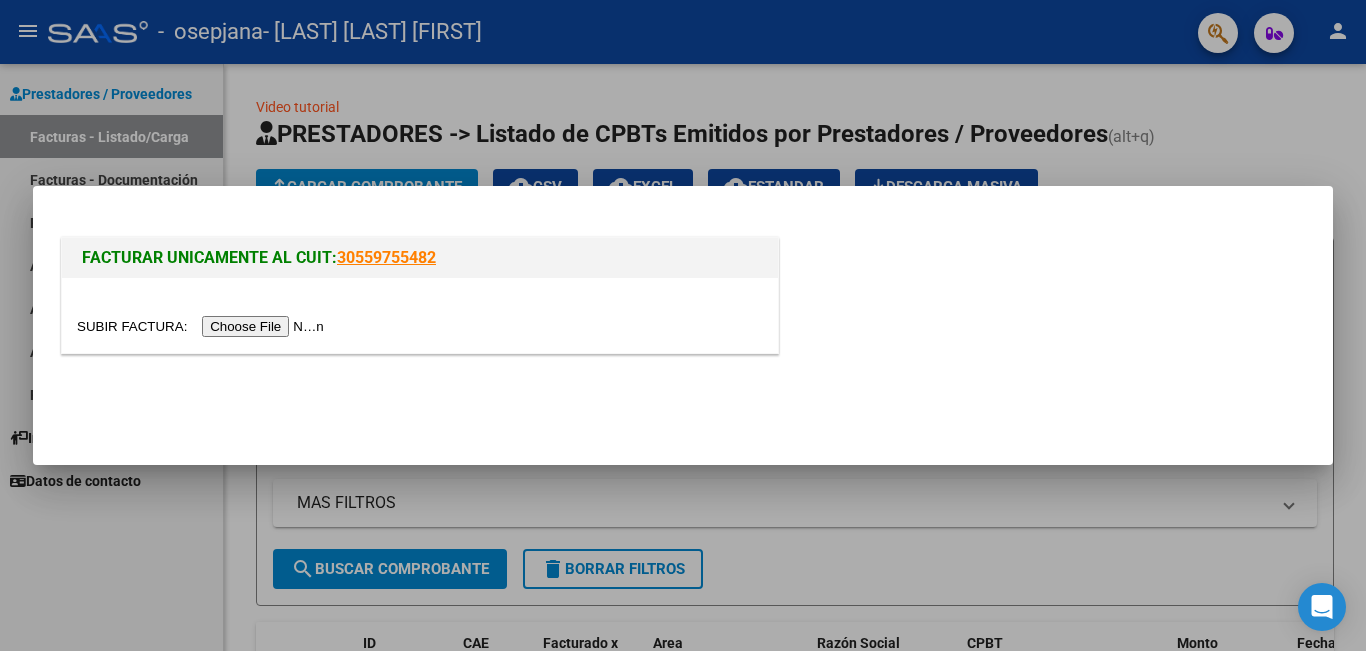 click at bounding box center (203, 326) 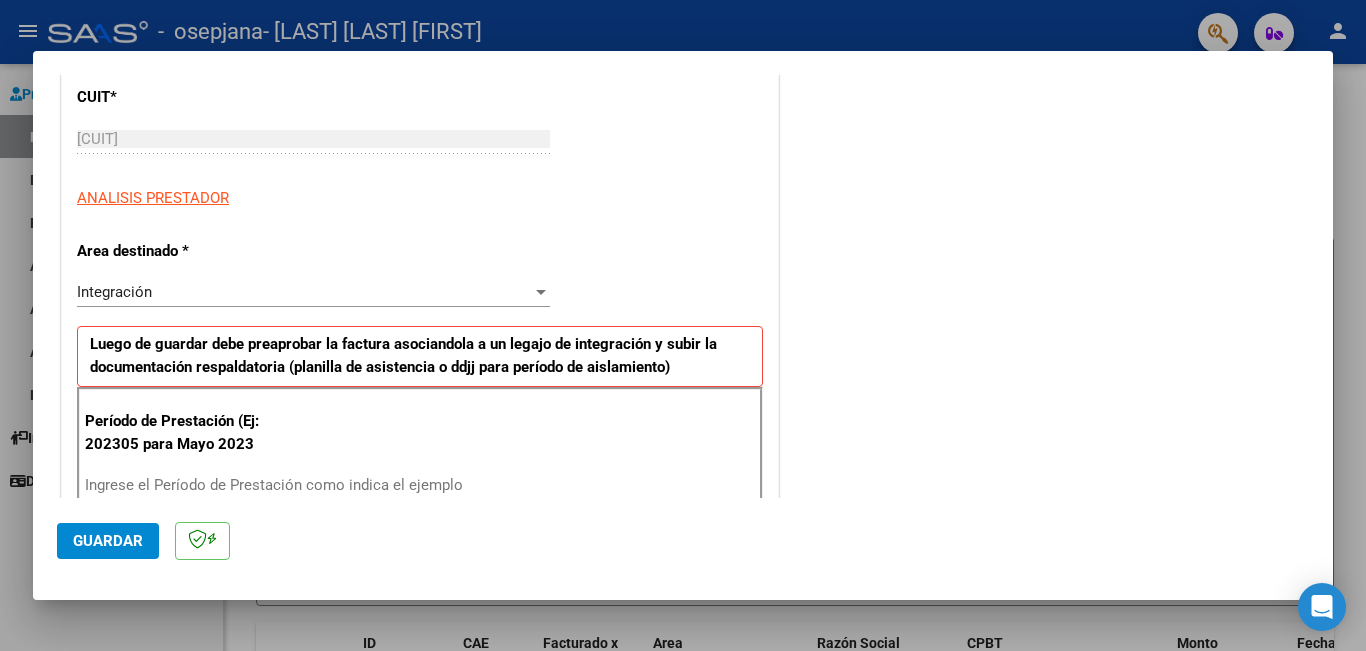 scroll, scrollTop: 300, scrollLeft: 0, axis: vertical 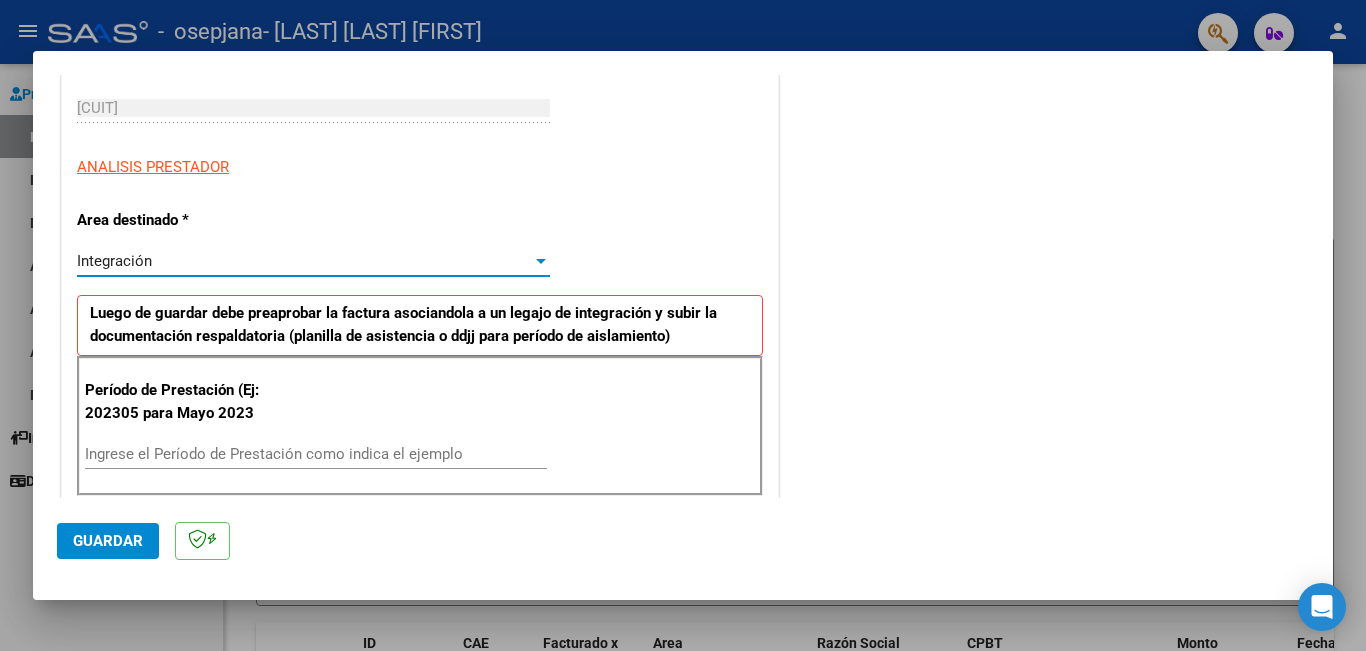 click on "Integración" at bounding box center (304, 261) 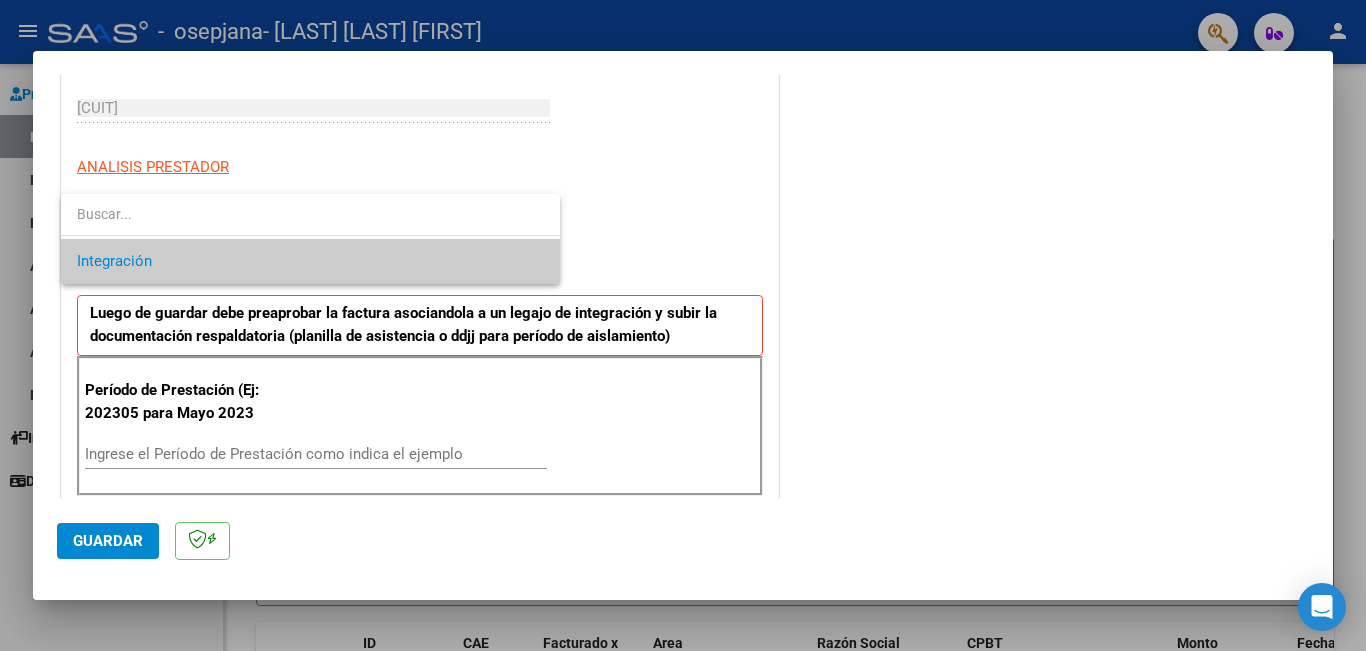 click on "Integración" at bounding box center [310, 261] 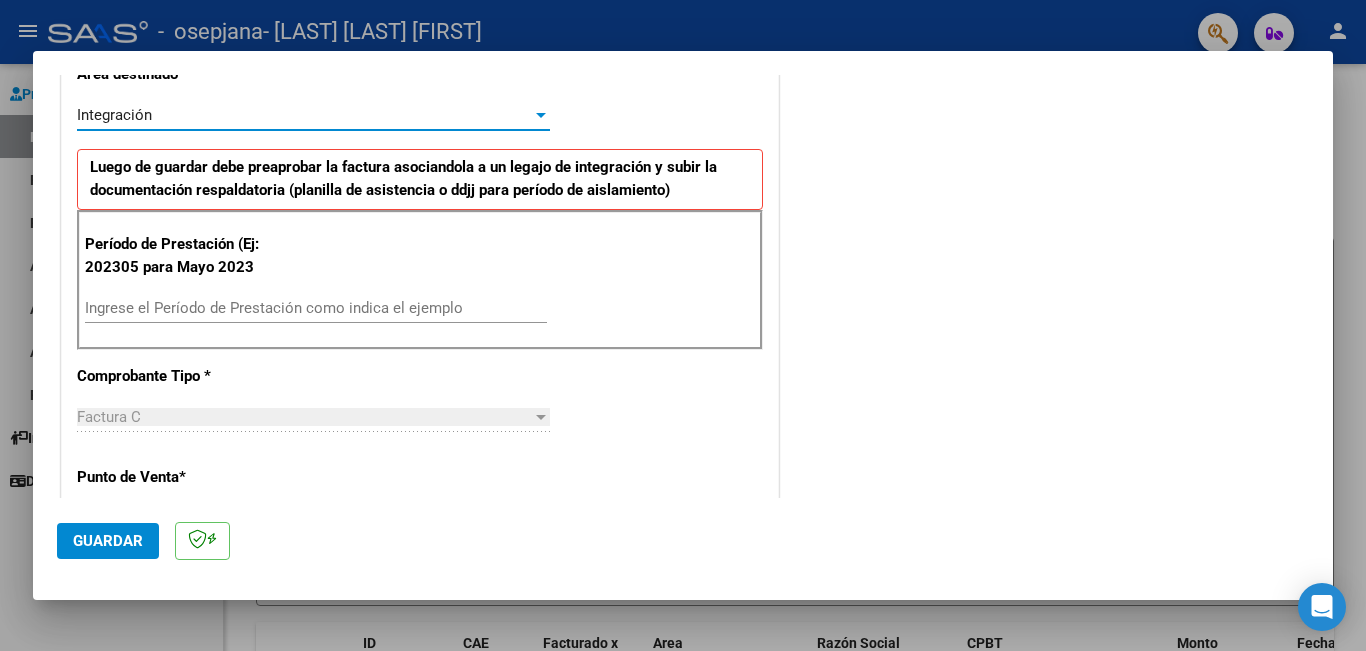 scroll, scrollTop: 500, scrollLeft: 0, axis: vertical 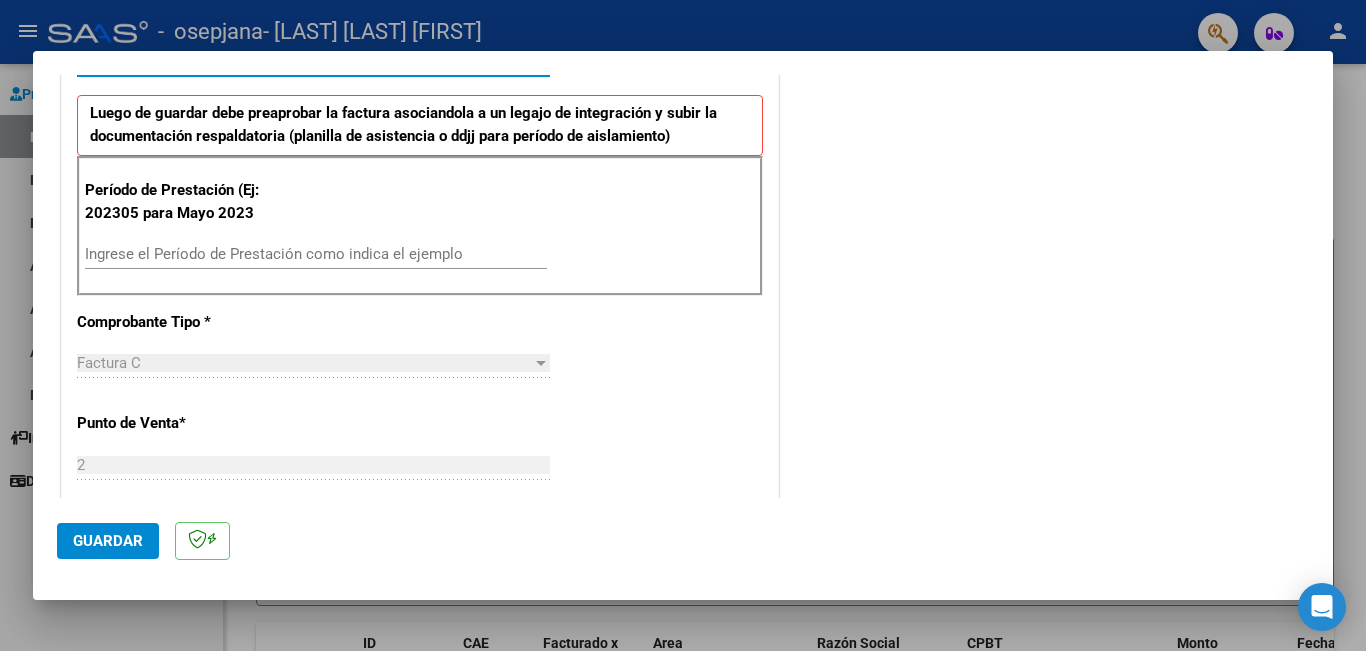 click on "Ingrese el Período de Prestación como indica el ejemplo" at bounding box center [316, 254] 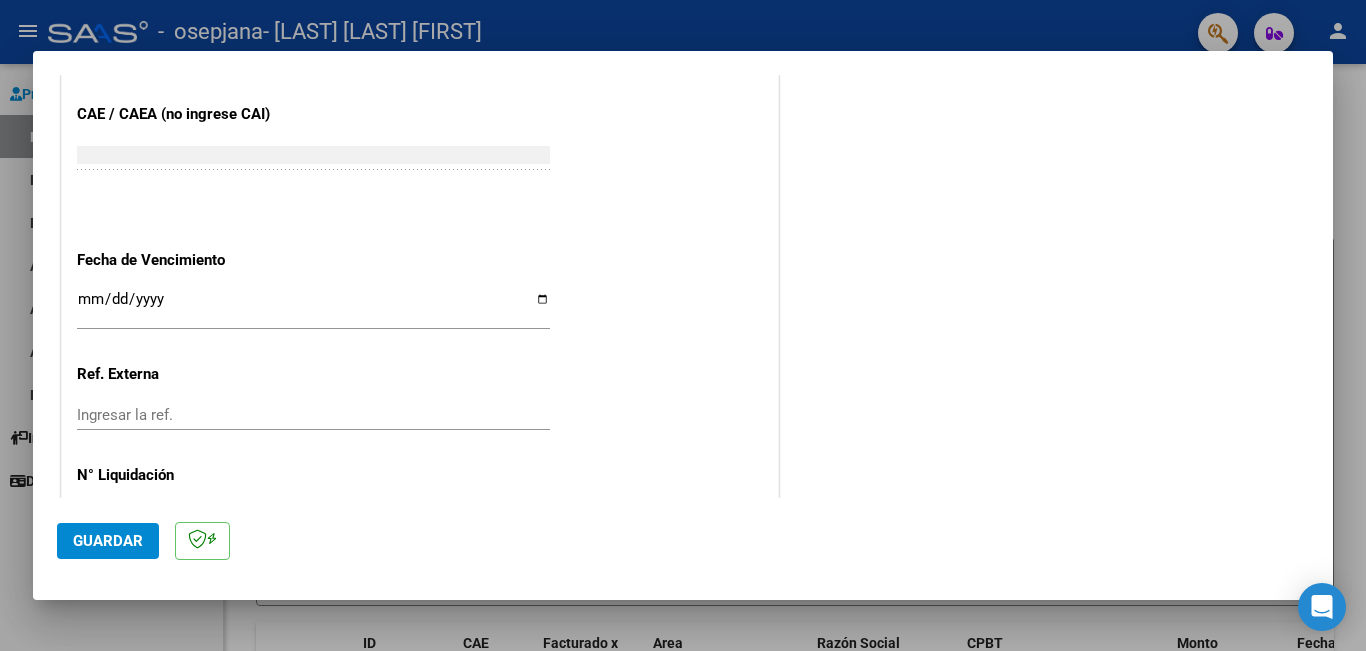 scroll, scrollTop: 1299, scrollLeft: 0, axis: vertical 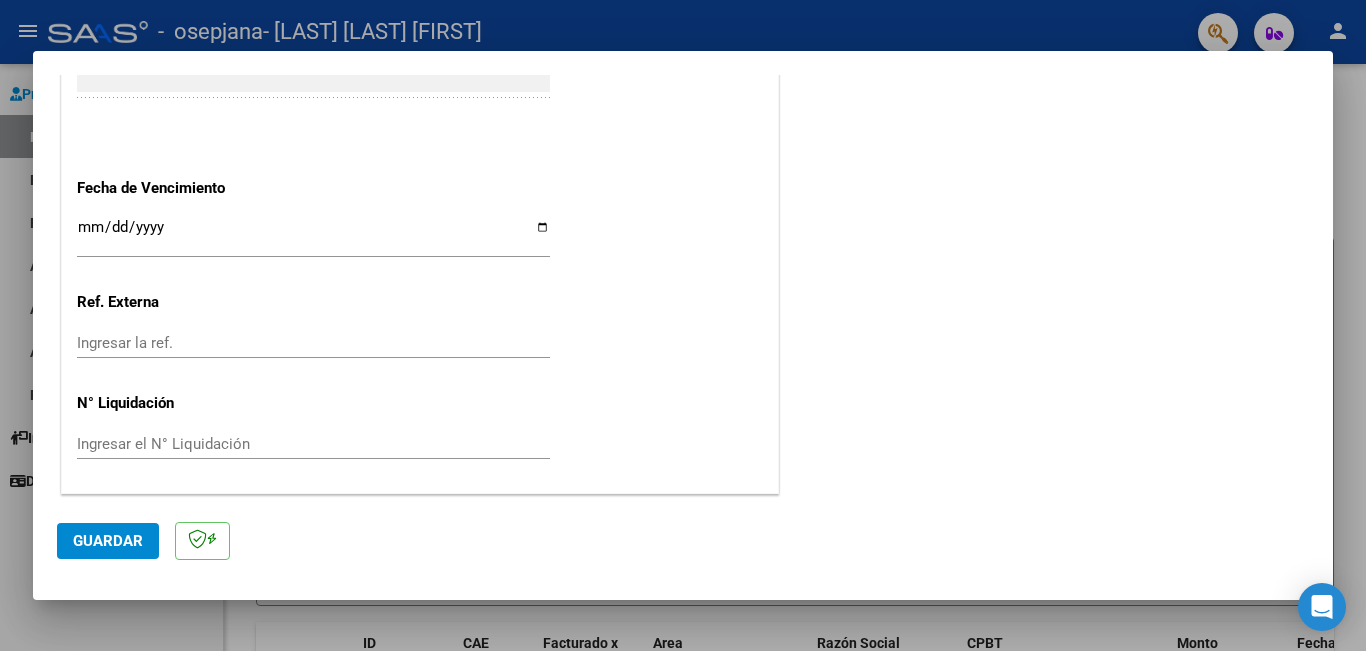 type on "202507" 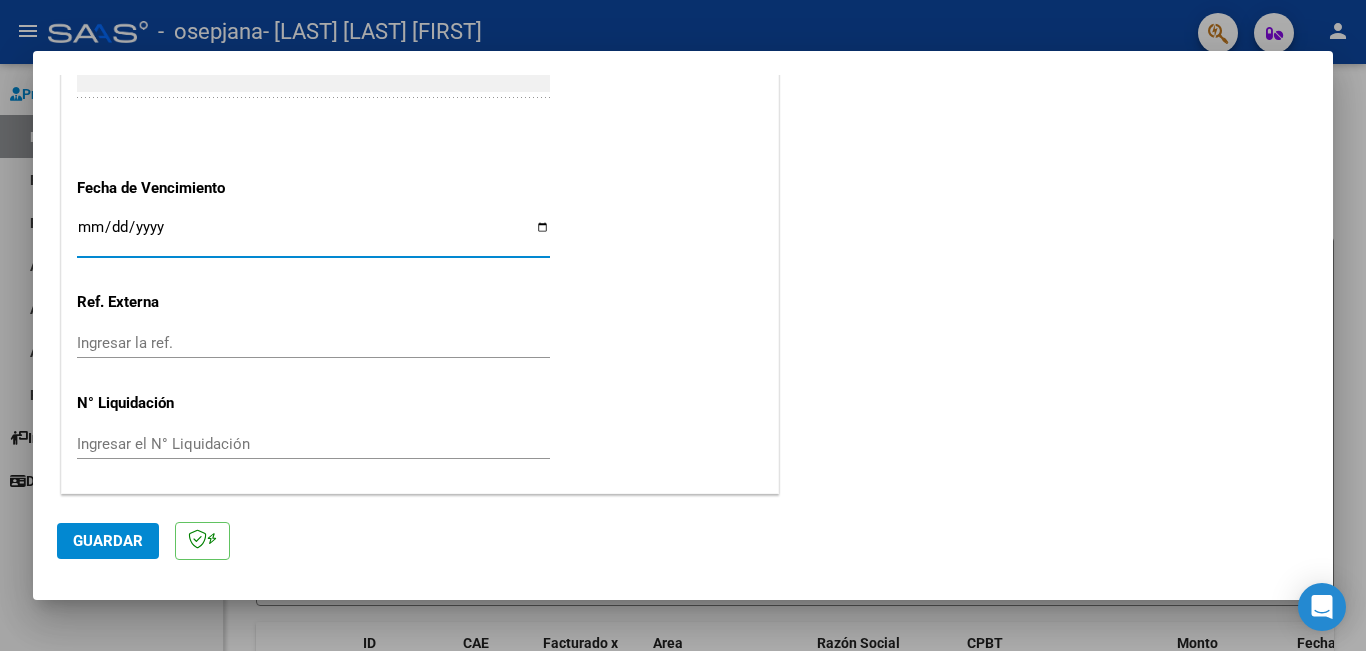 click on "Ingresar la fecha" at bounding box center (313, 235) 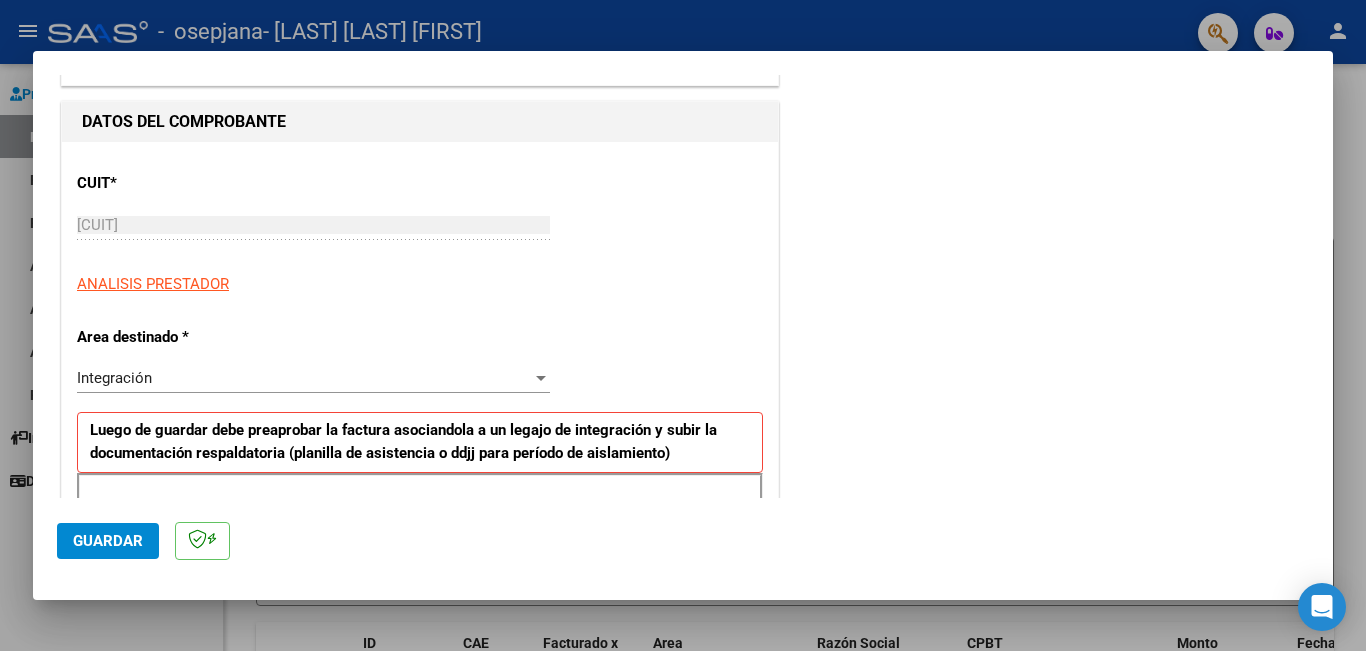 scroll, scrollTop: 0, scrollLeft: 0, axis: both 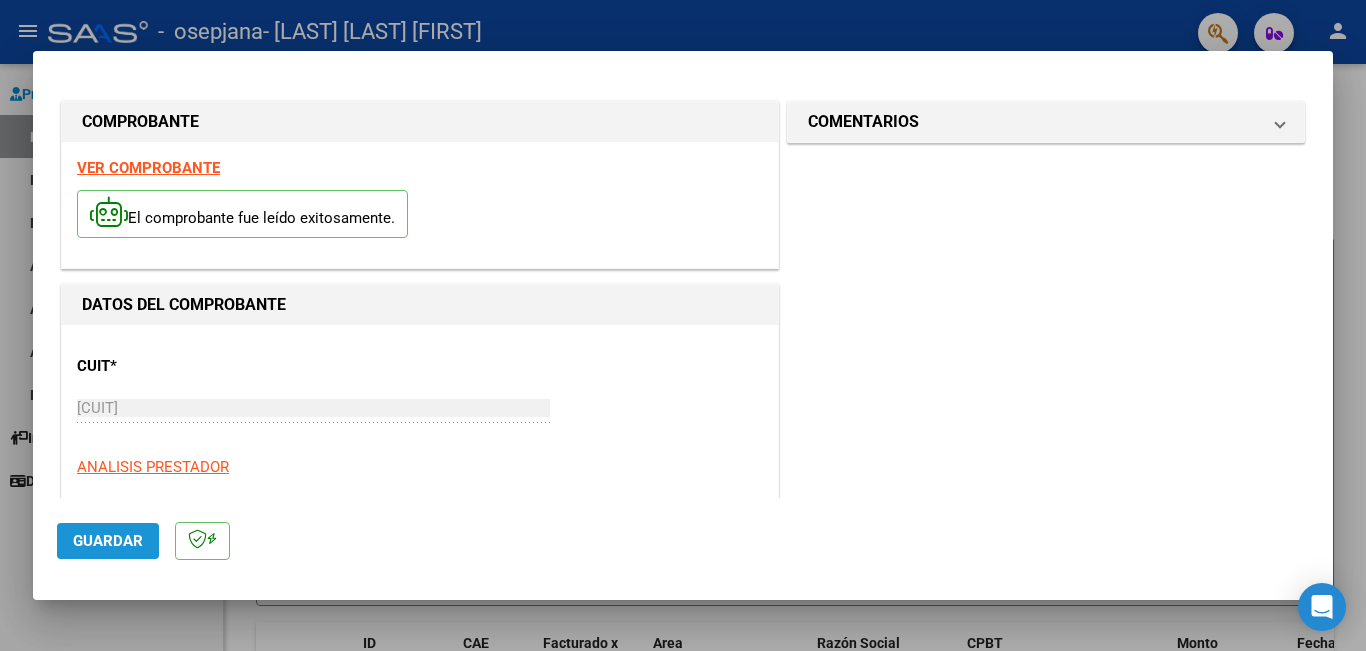 click on "Guardar" 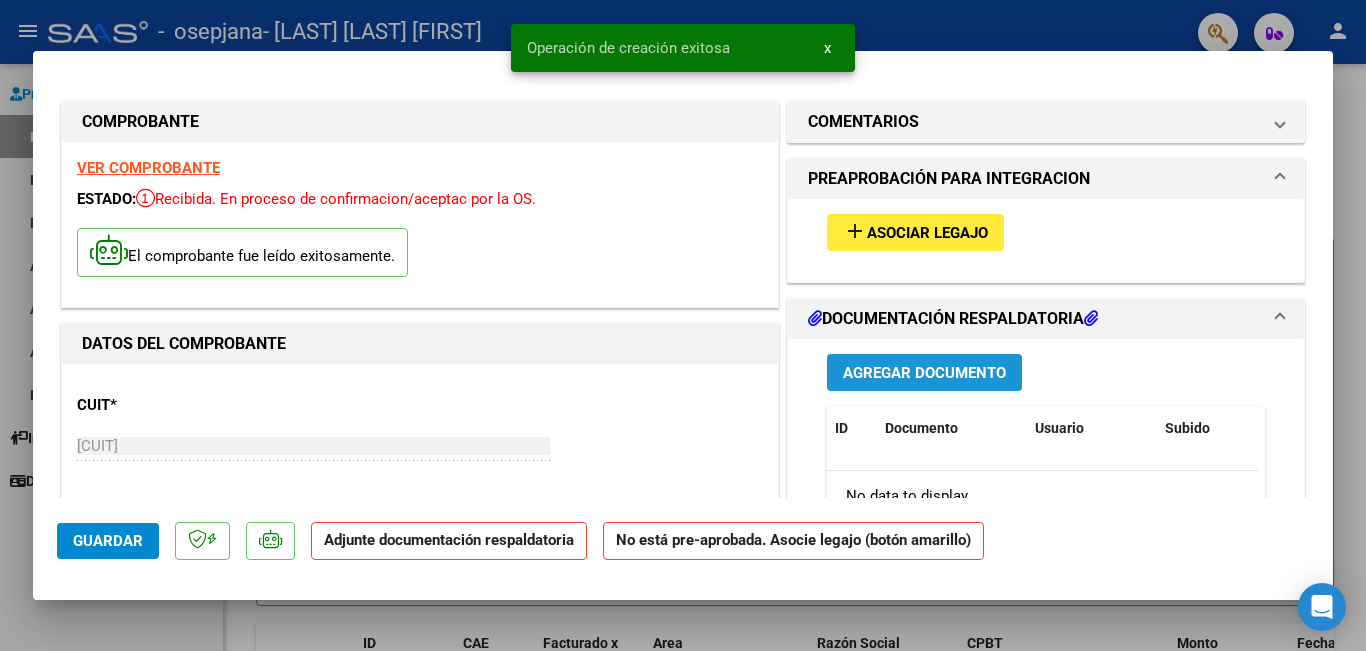 click on "Agregar Documento" at bounding box center (924, 373) 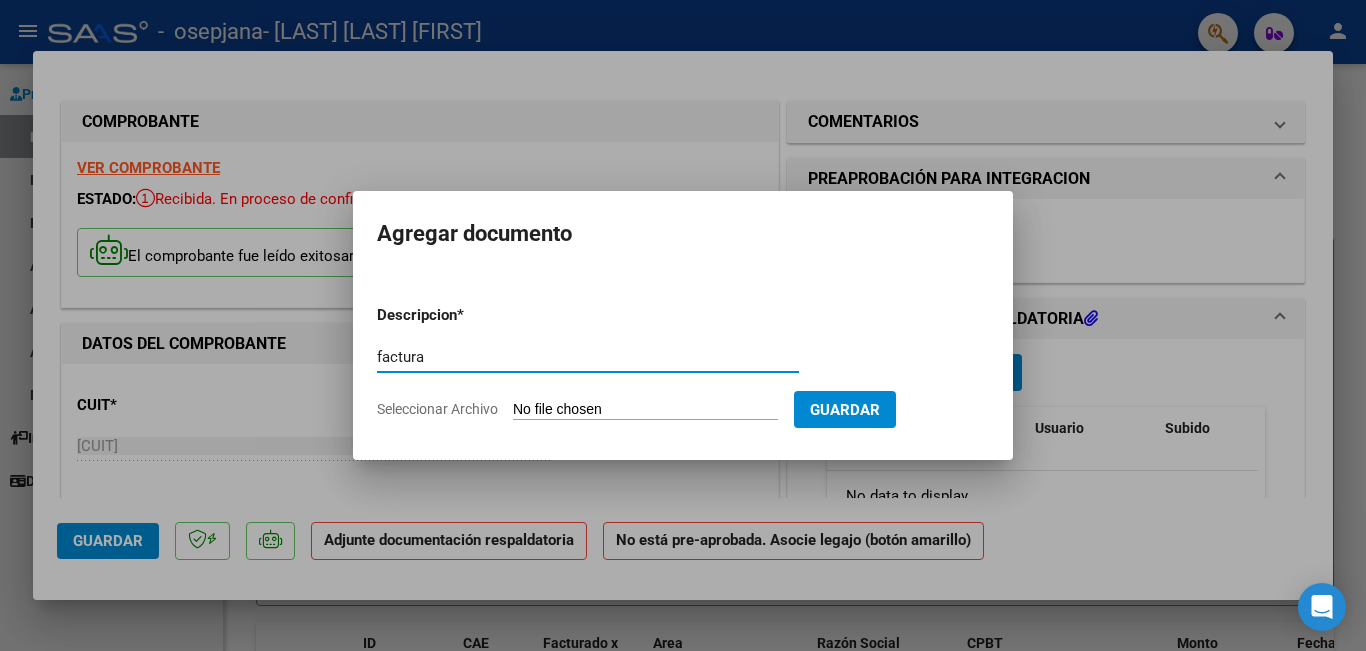 type on "factura" 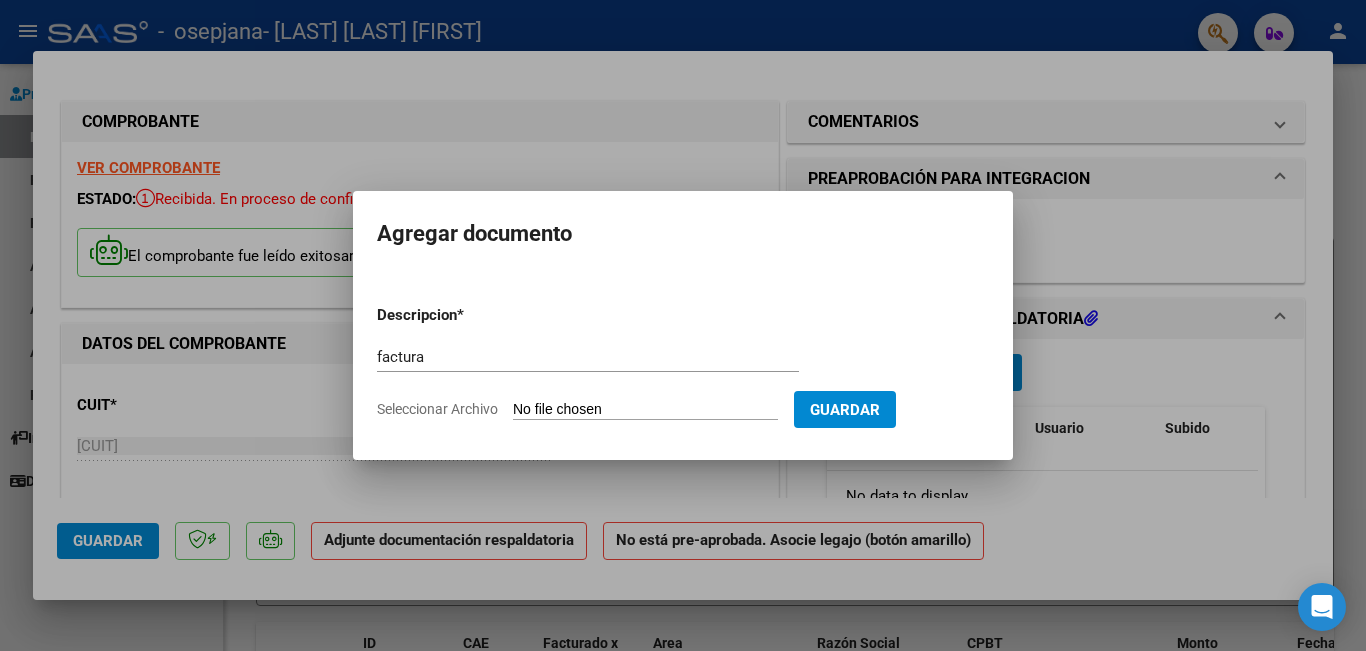 type on "C:\fakepath\[CUIT]_011_00002_00000464.pdf" 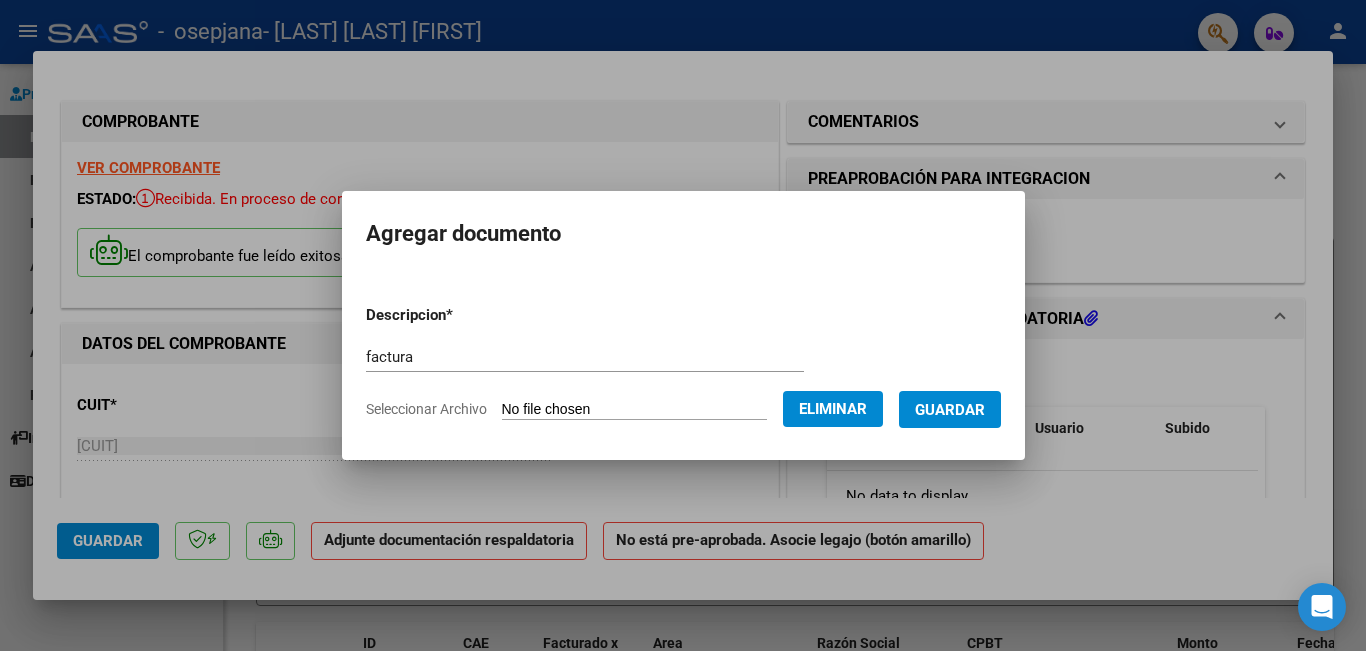 click on "Guardar" at bounding box center (950, 410) 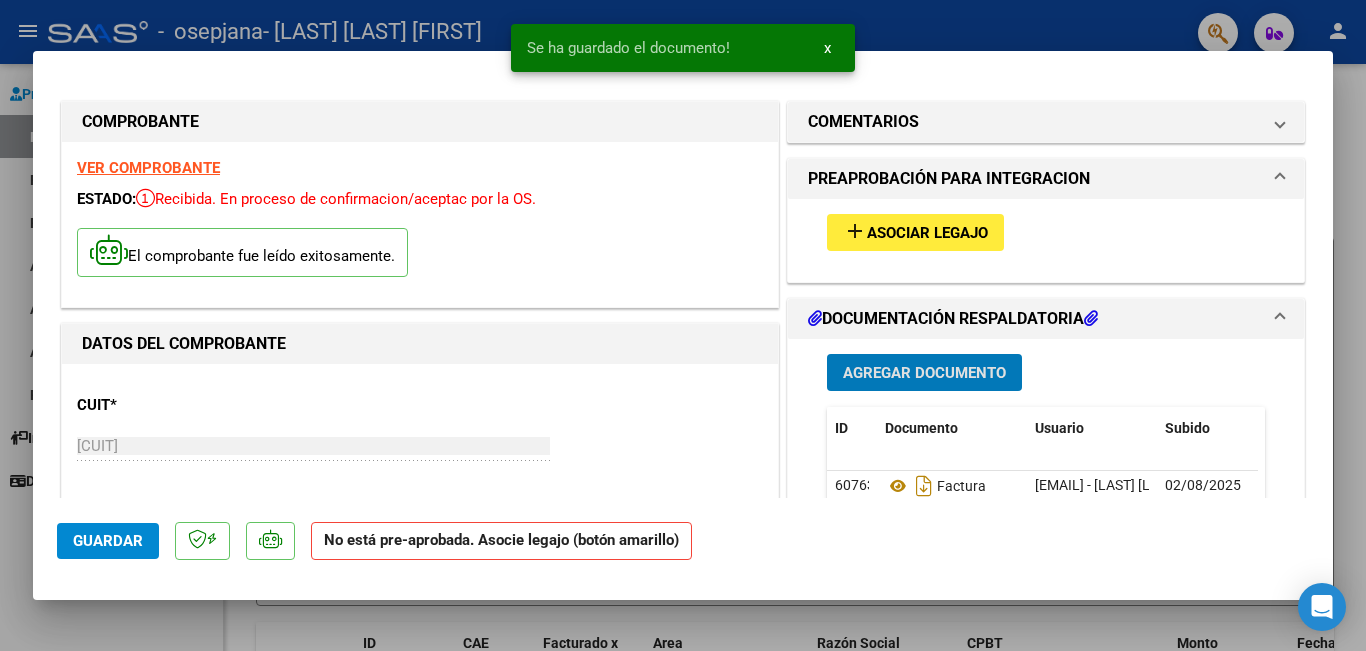 click on "Agregar Documento" at bounding box center [924, 372] 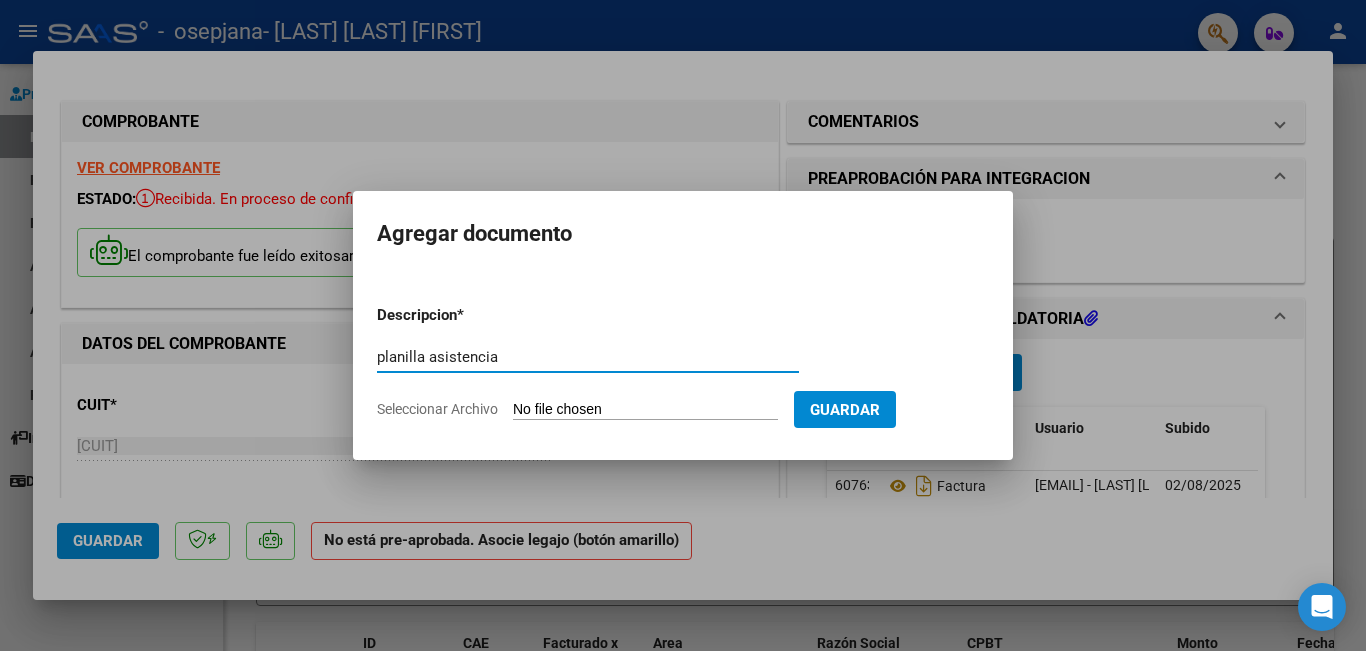type on "planilla asistencia" 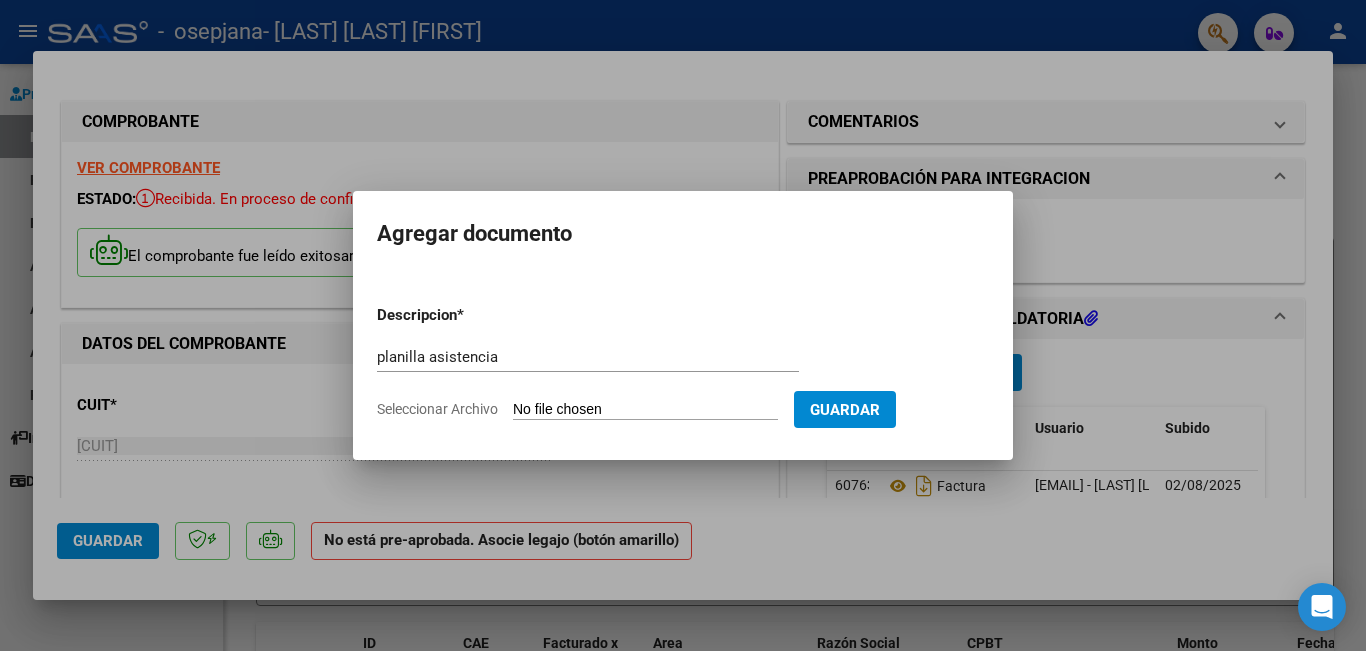 click on "Seleccionar Archivo" at bounding box center [645, 410] 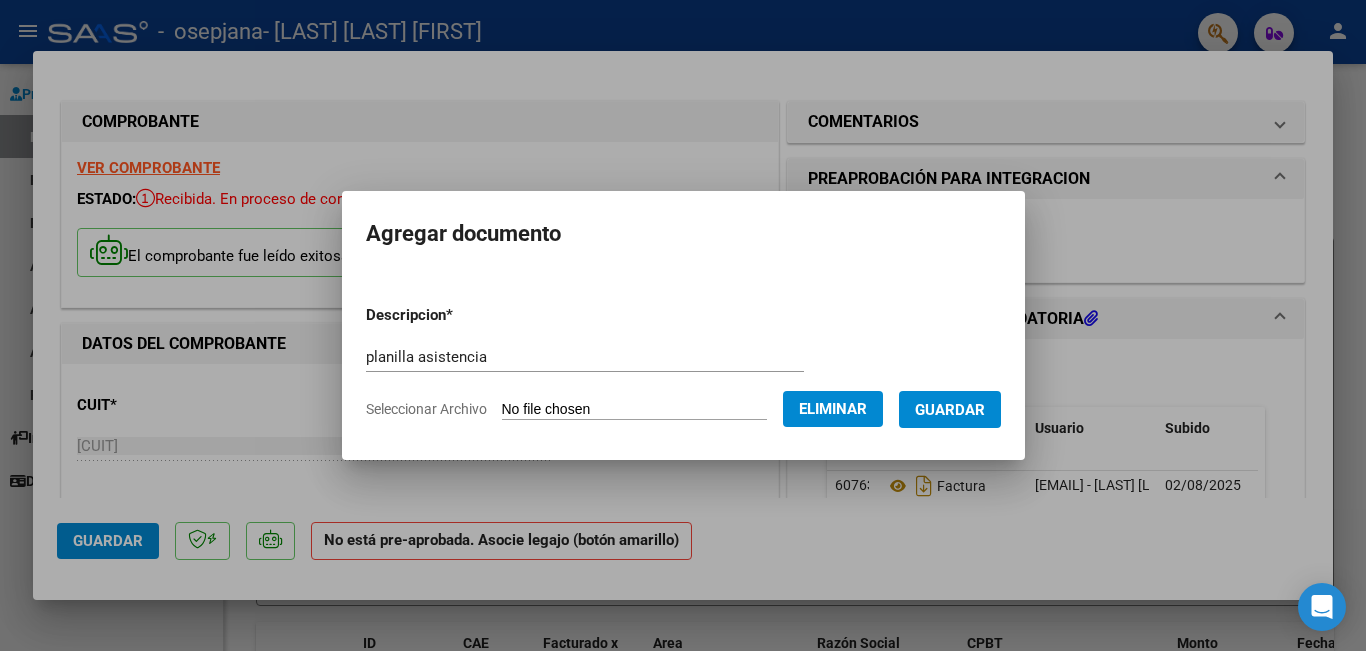 click on "Guardar" at bounding box center (950, 410) 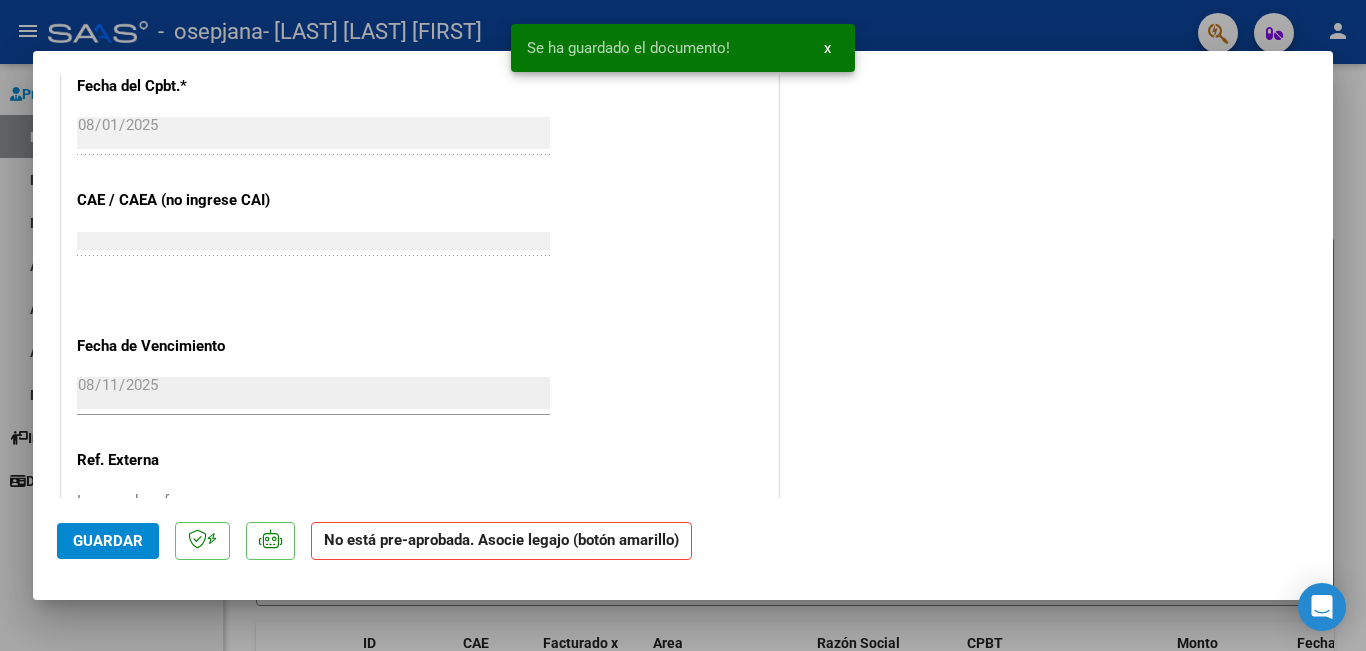 scroll, scrollTop: 1200, scrollLeft: 0, axis: vertical 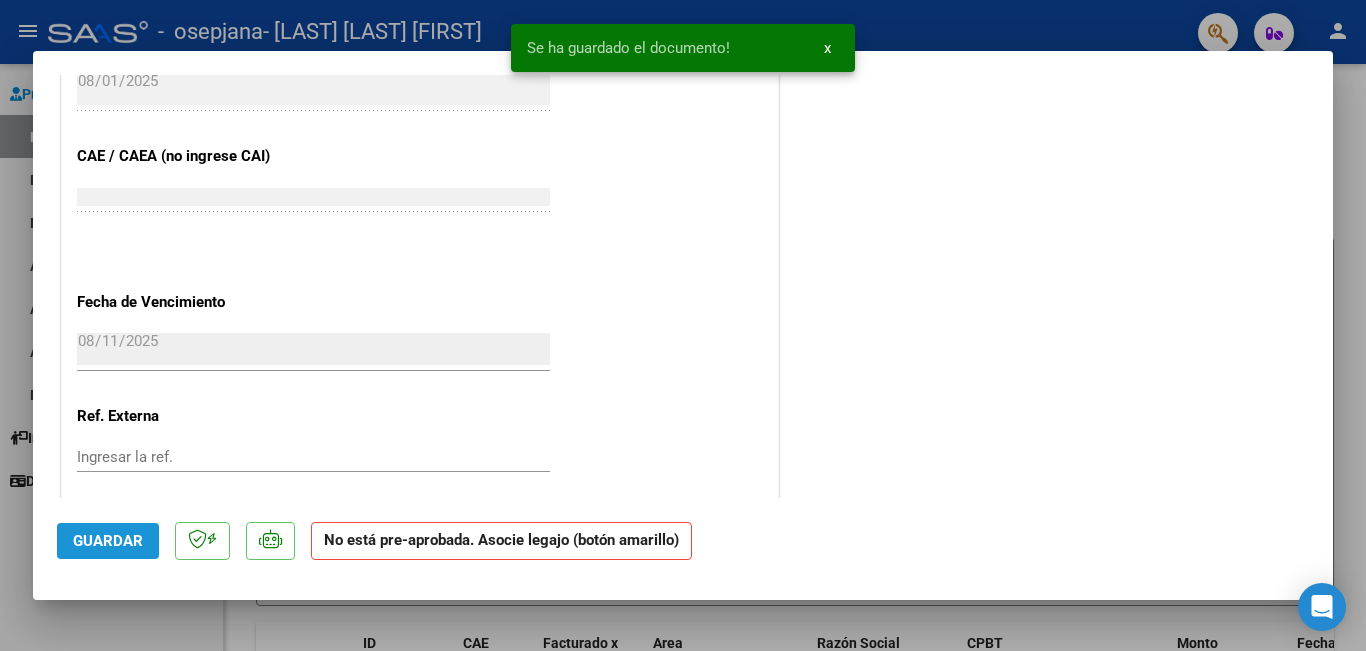 click on "Guardar" 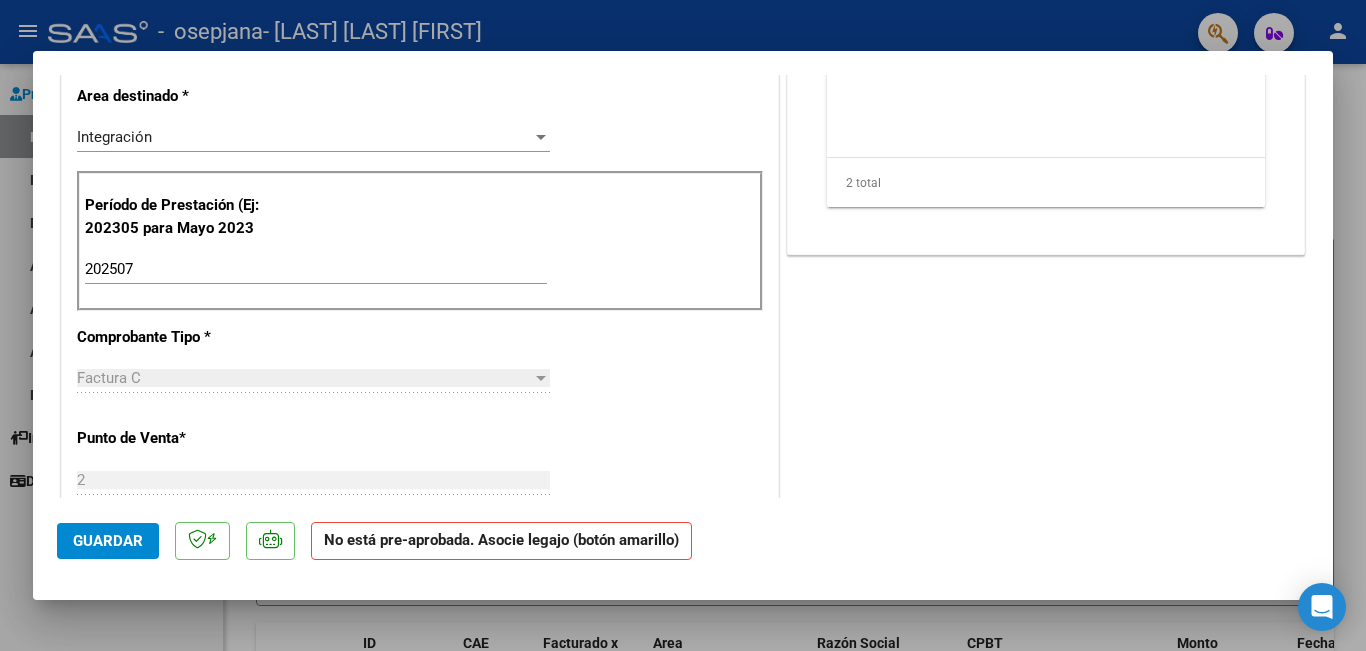 scroll, scrollTop: 0, scrollLeft: 0, axis: both 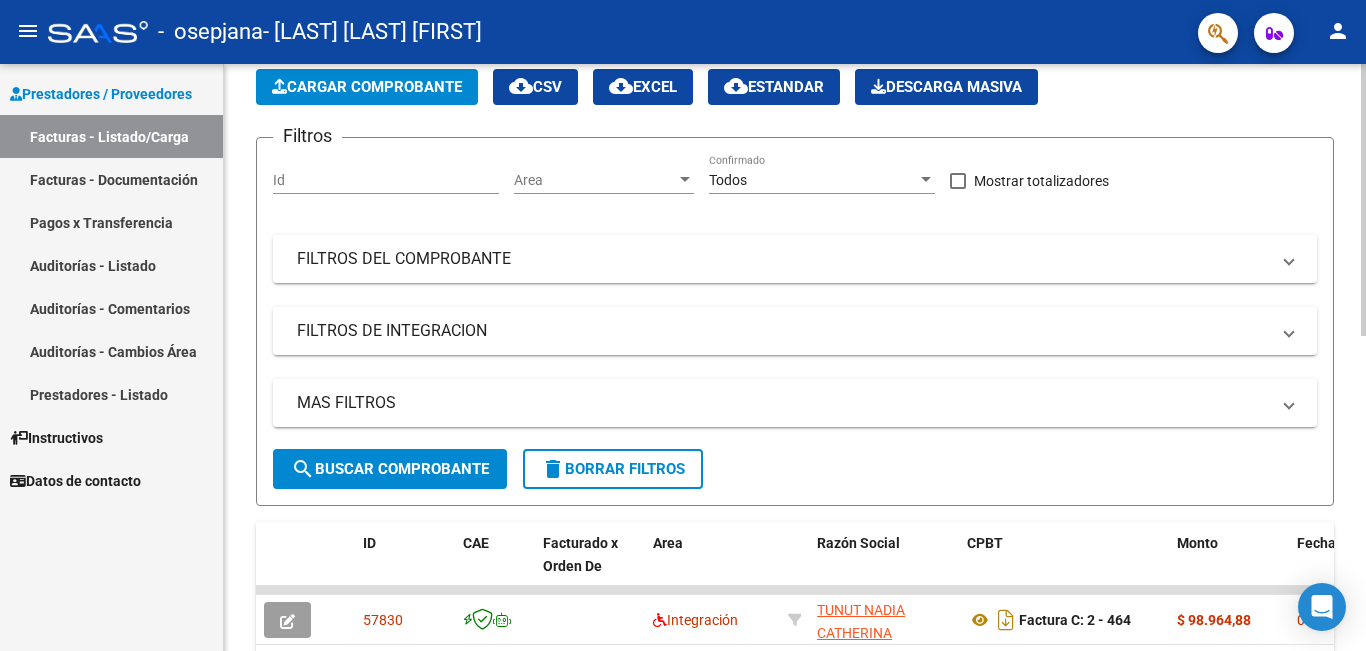 click on "Cargar Comprobante" 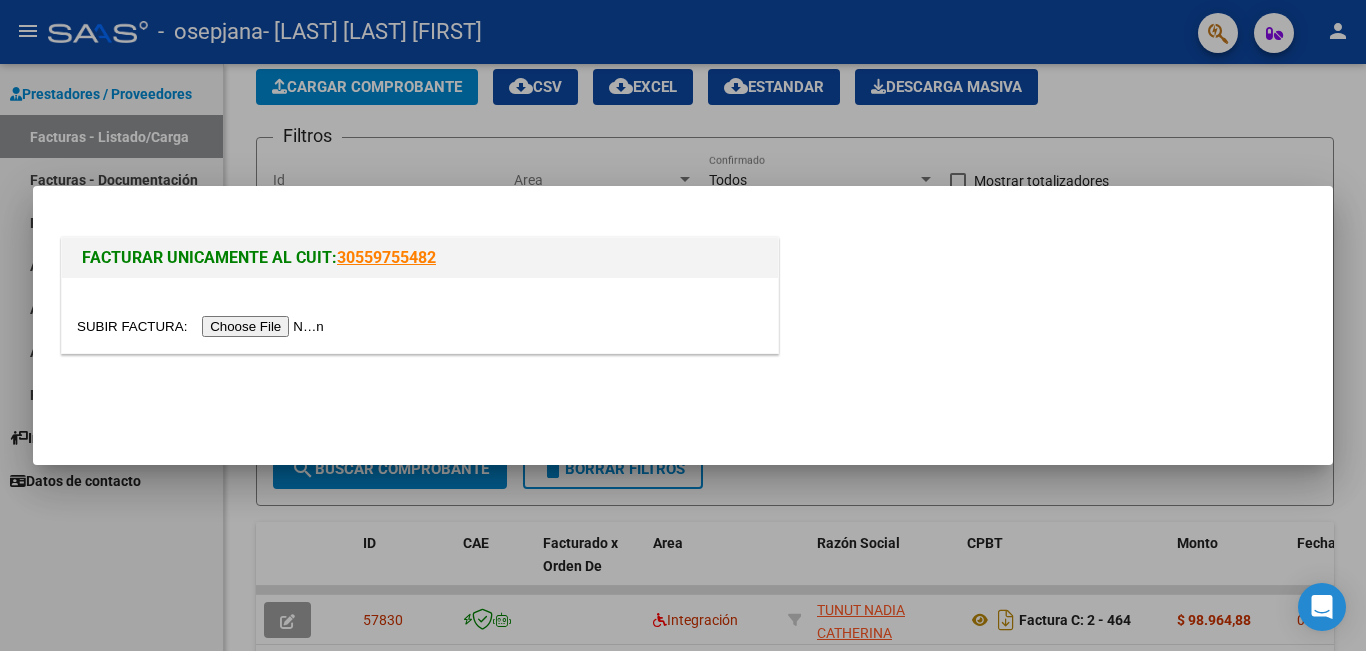 click at bounding box center (203, 326) 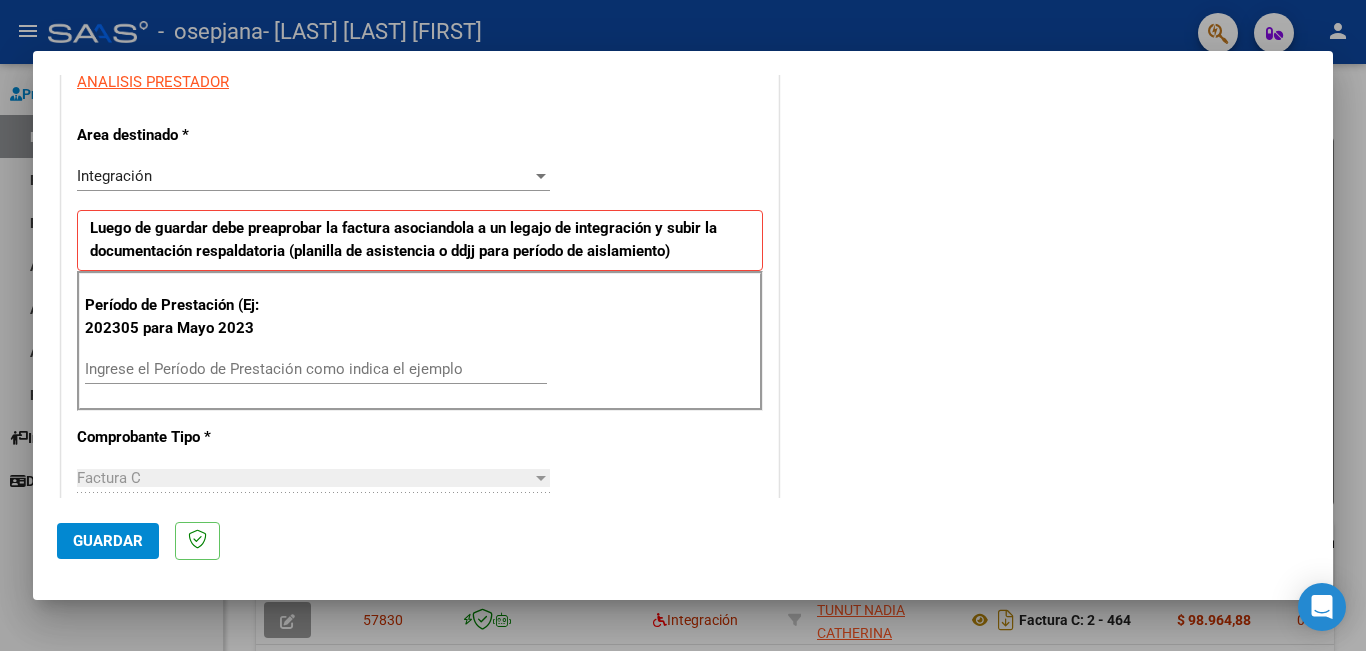 scroll, scrollTop: 400, scrollLeft: 0, axis: vertical 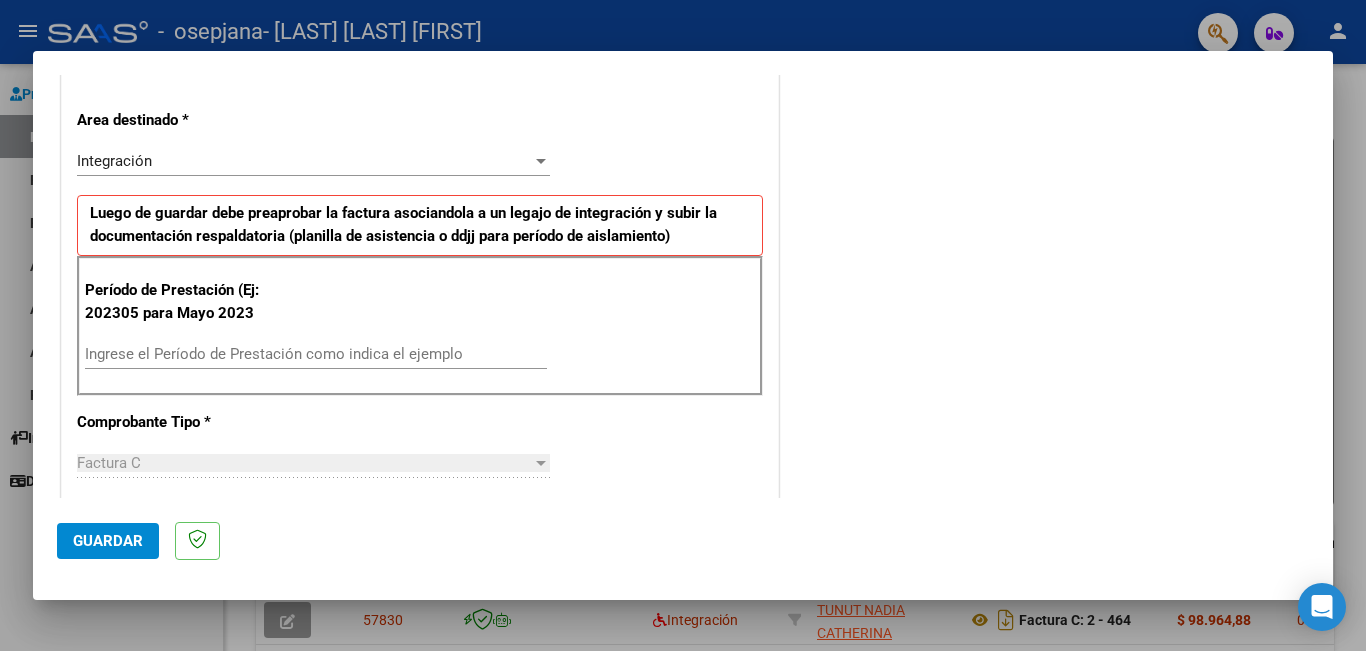 drag, startPoint x: 227, startPoint y: 343, endPoint x: 217, endPoint y: 360, distance: 19.723083 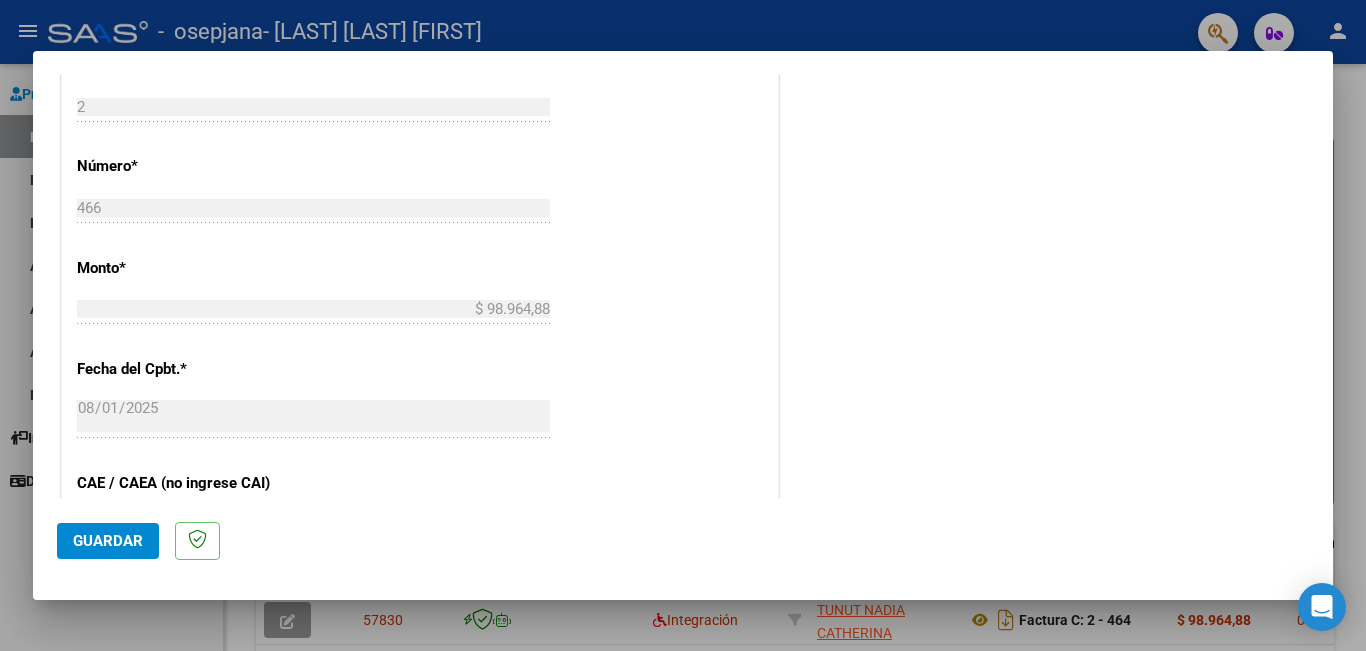 scroll, scrollTop: 900, scrollLeft: 0, axis: vertical 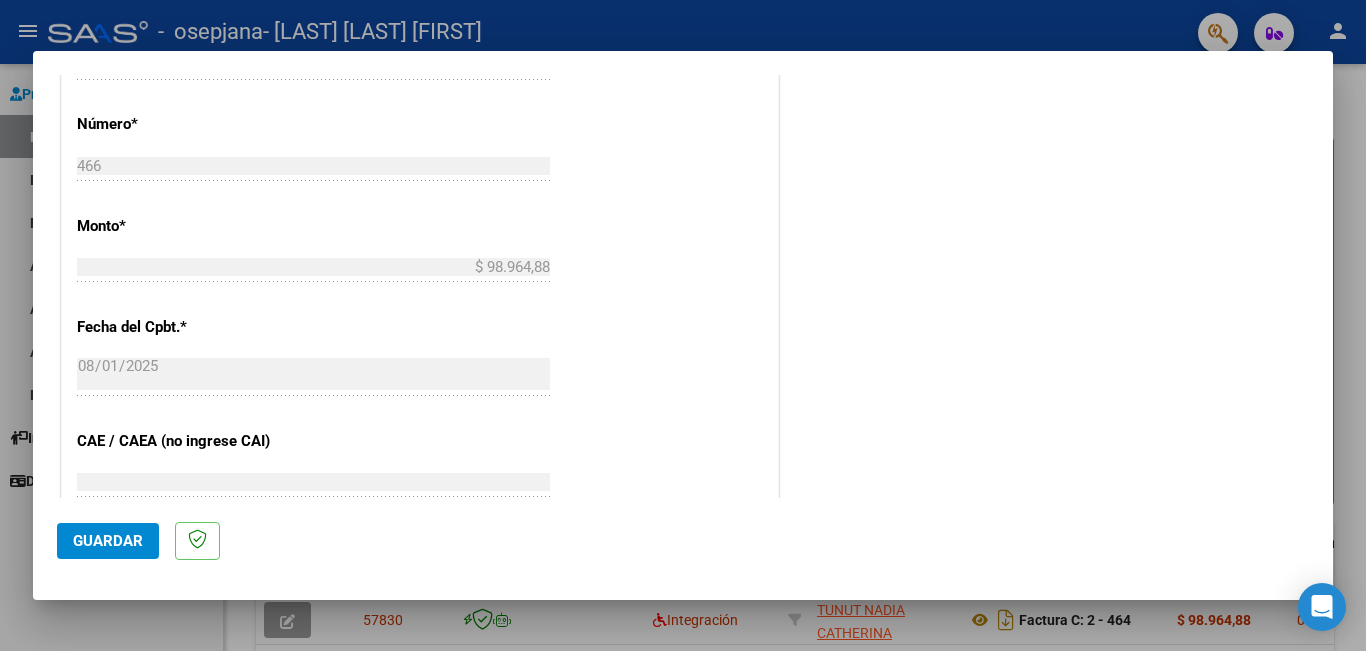 type on "202507" 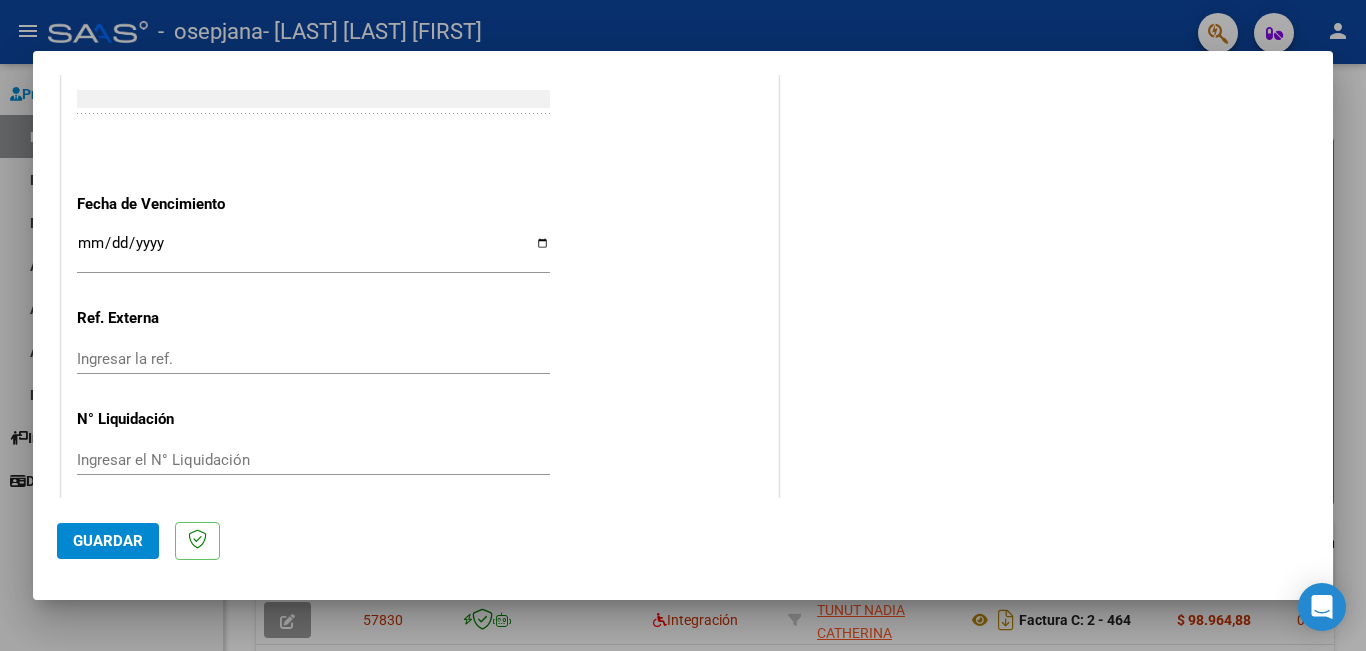 scroll, scrollTop: 1299, scrollLeft: 0, axis: vertical 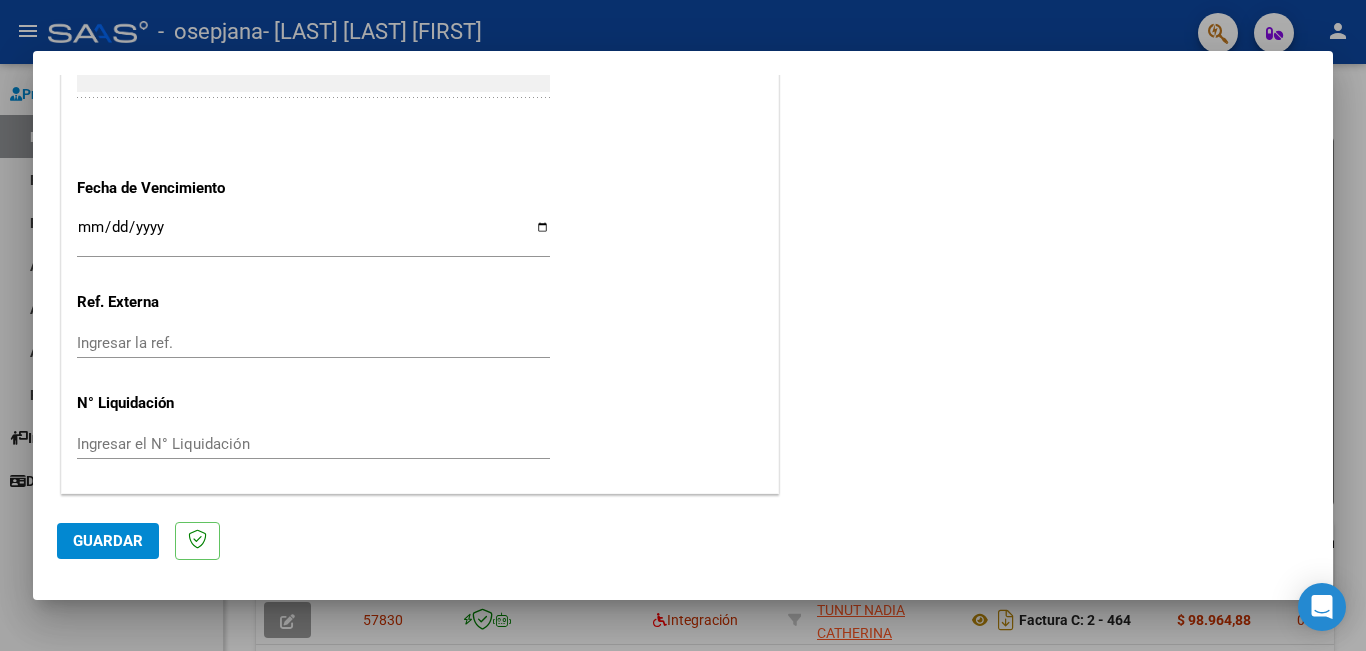 drag, startPoint x: 549, startPoint y: 225, endPoint x: 516, endPoint y: 224, distance: 33.01515 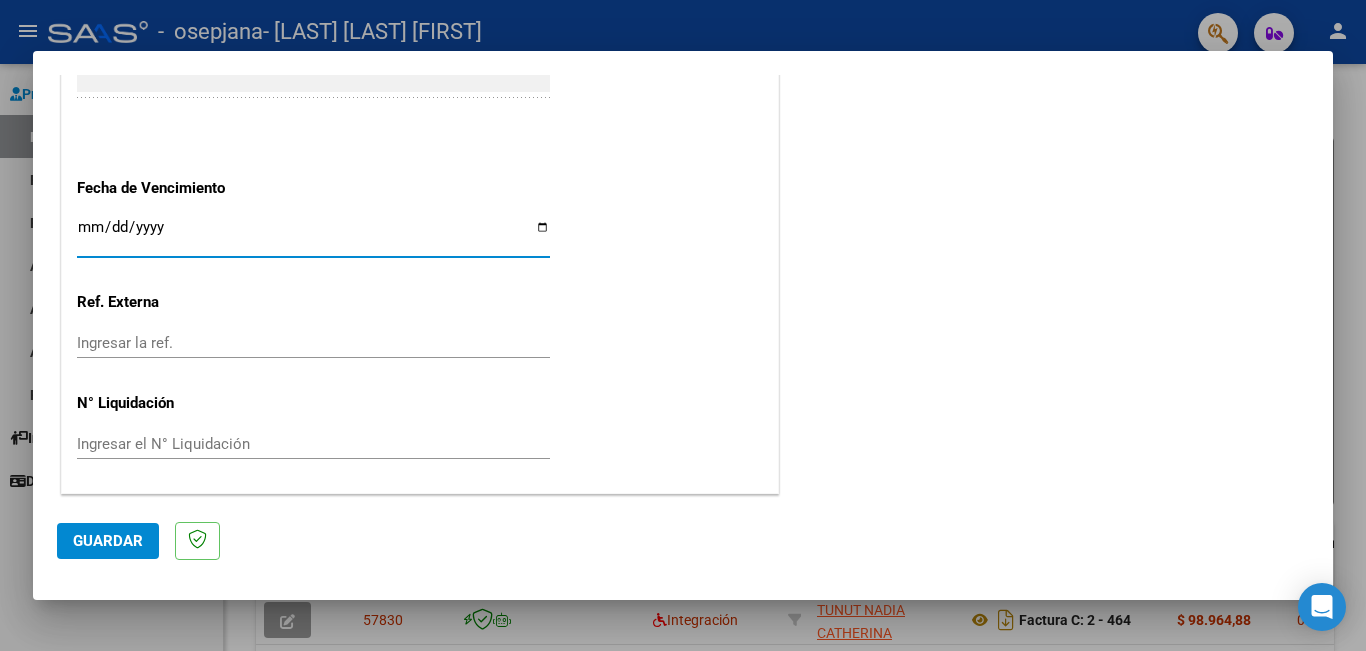 click on "Ingresar la fecha" at bounding box center [313, 235] 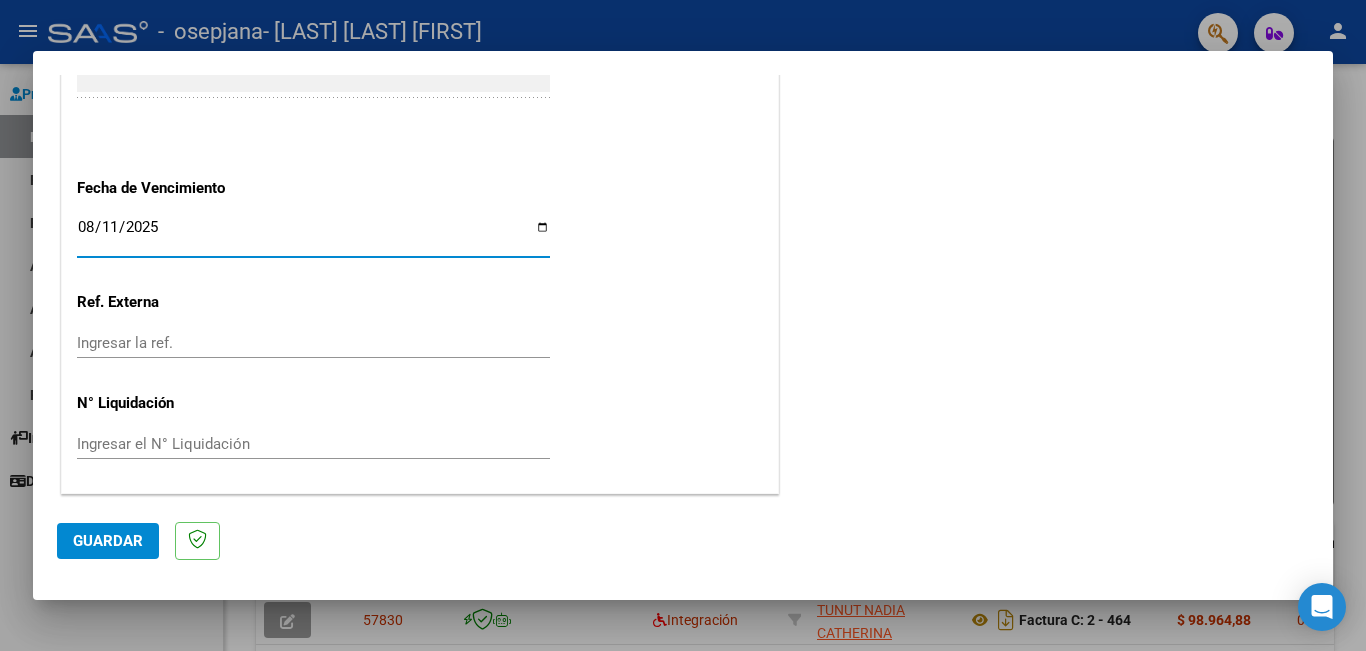 type on "2025-08-11" 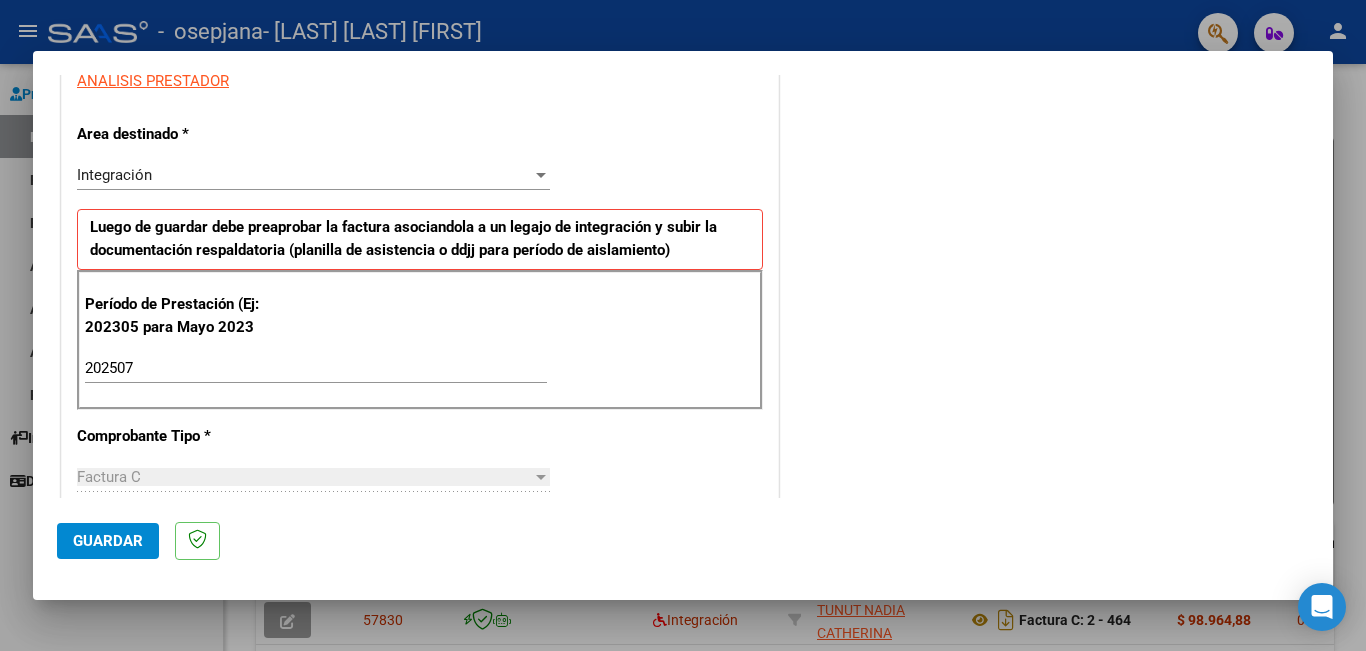 scroll, scrollTop: 199, scrollLeft: 0, axis: vertical 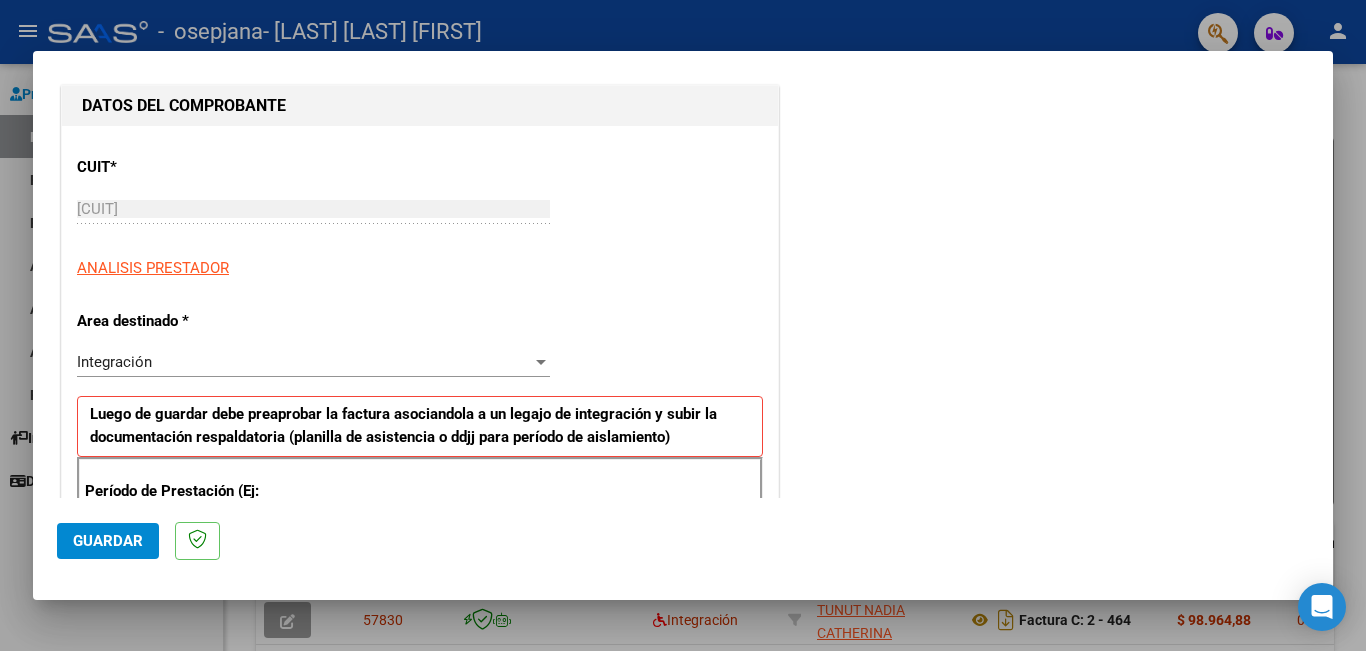 click on "Guardar" 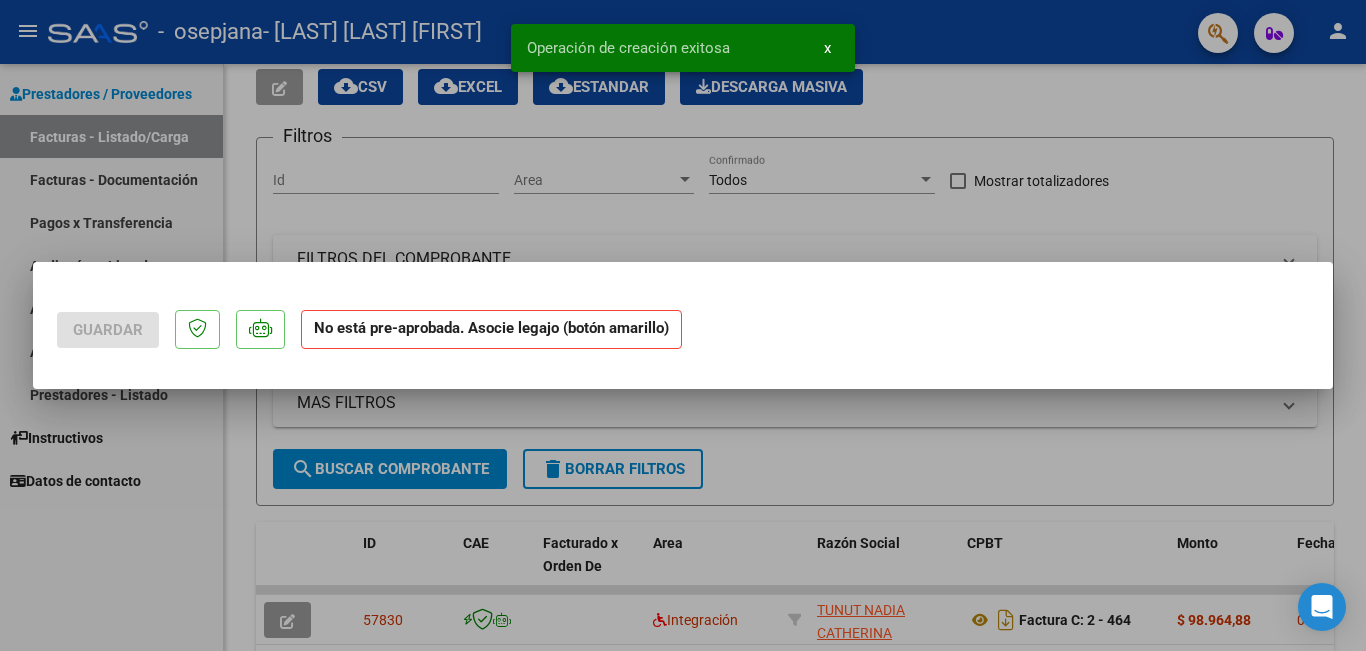 scroll, scrollTop: 0, scrollLeft: 0, axis: both 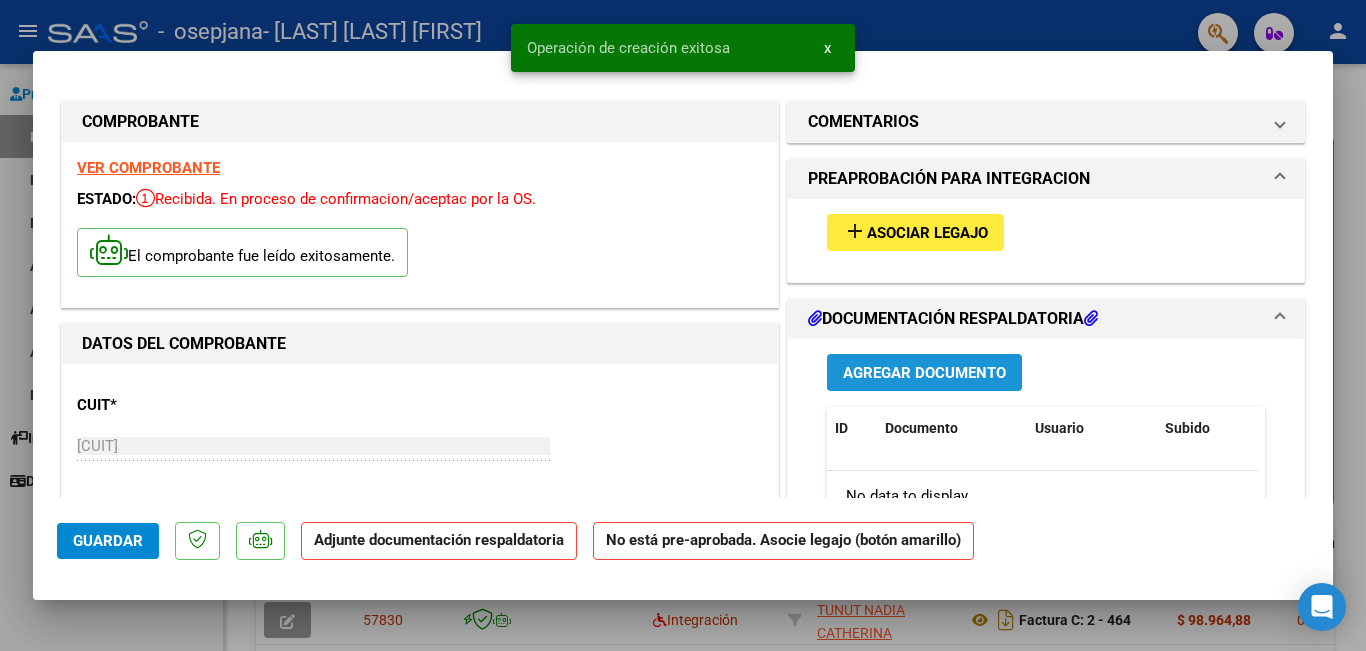 click on "Agregar Documento" at bounding box center [924, 373] 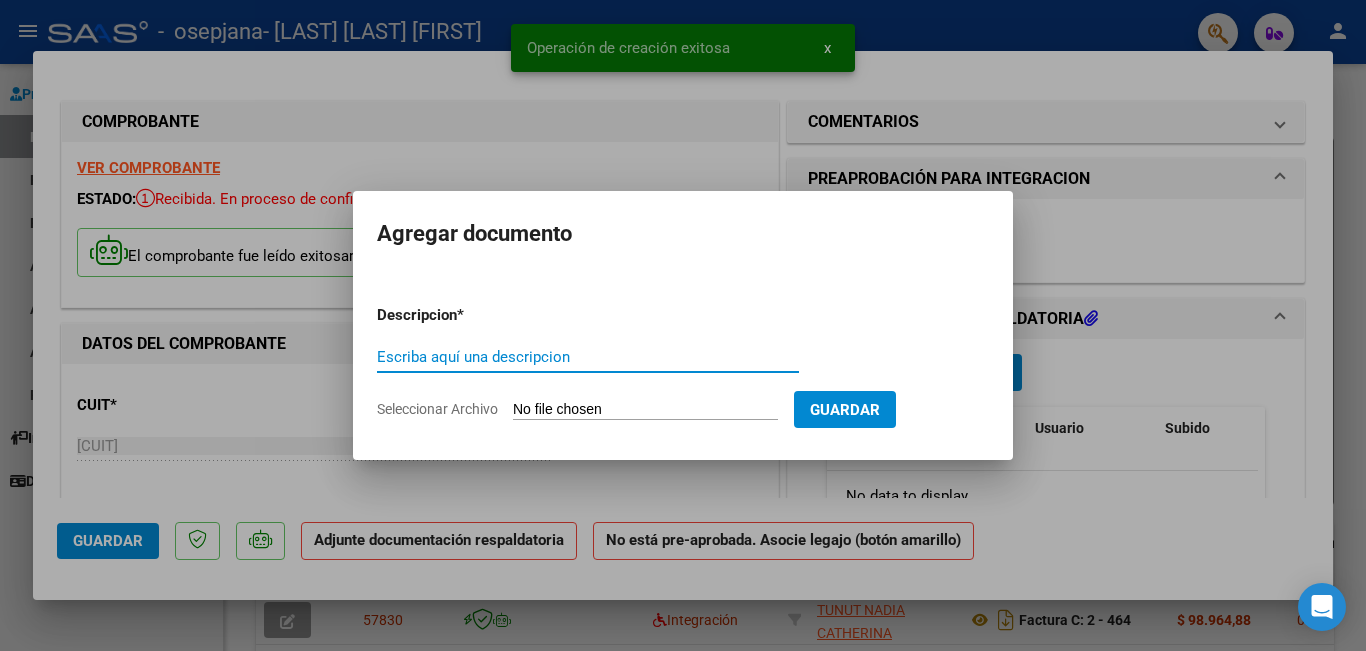 type on "a" 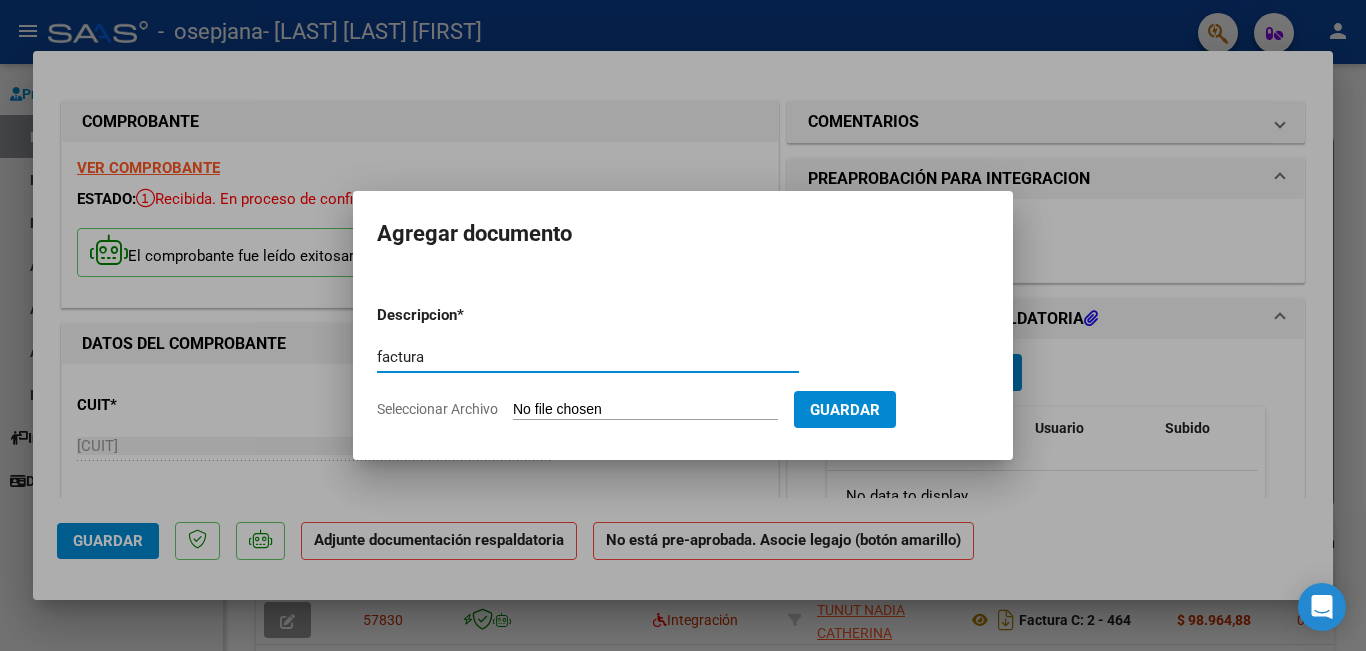 type on "factura" 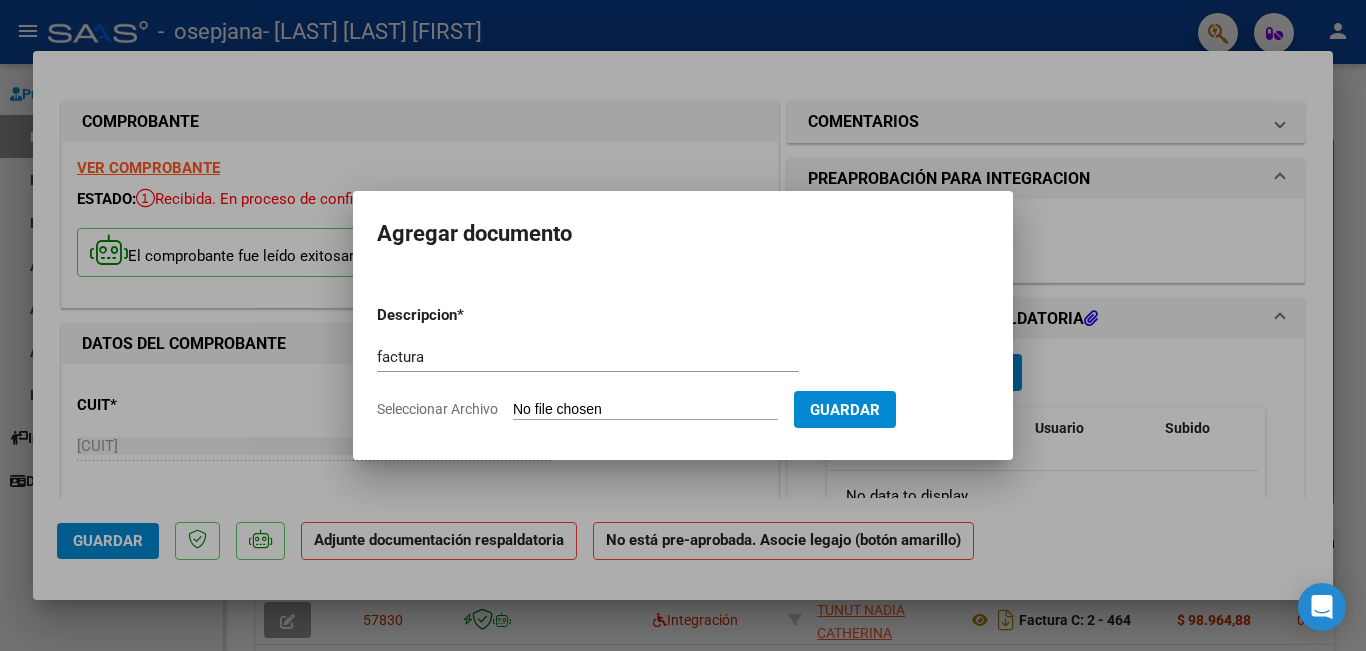 click on "Seleccionar Archivo" at bounding box center (645, 410) 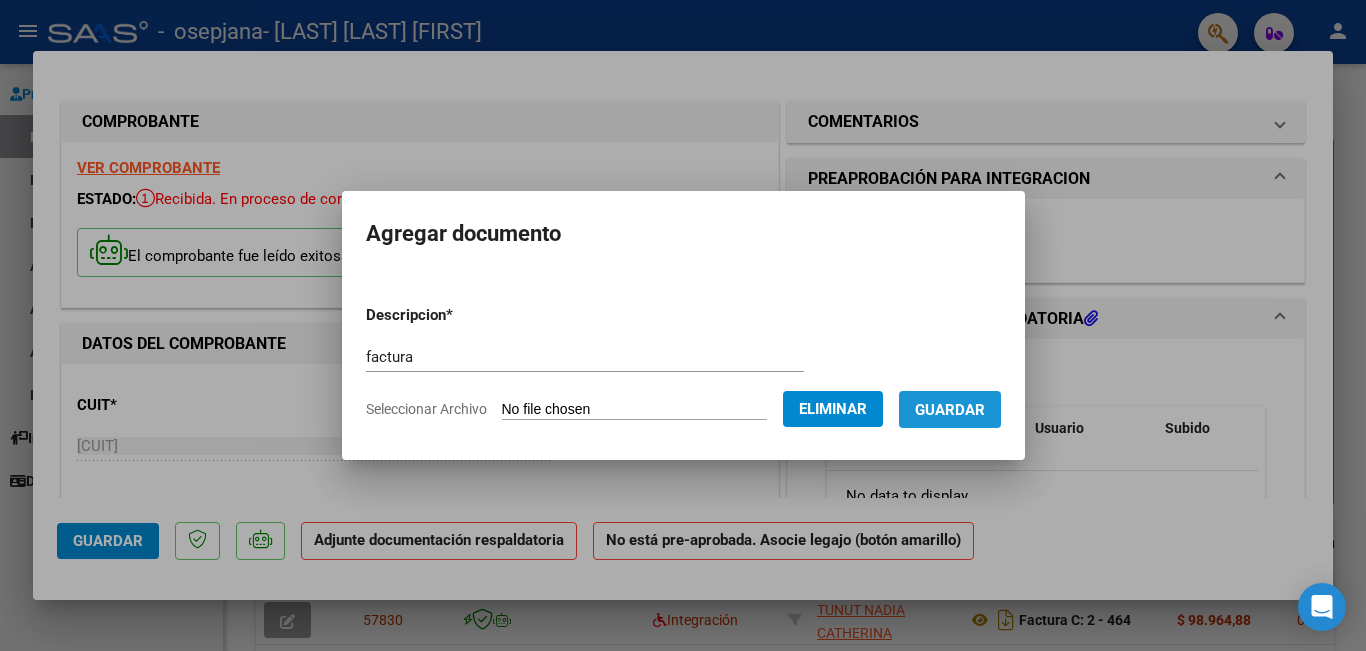 click on "Guardar" at bounding box center (950, 410) 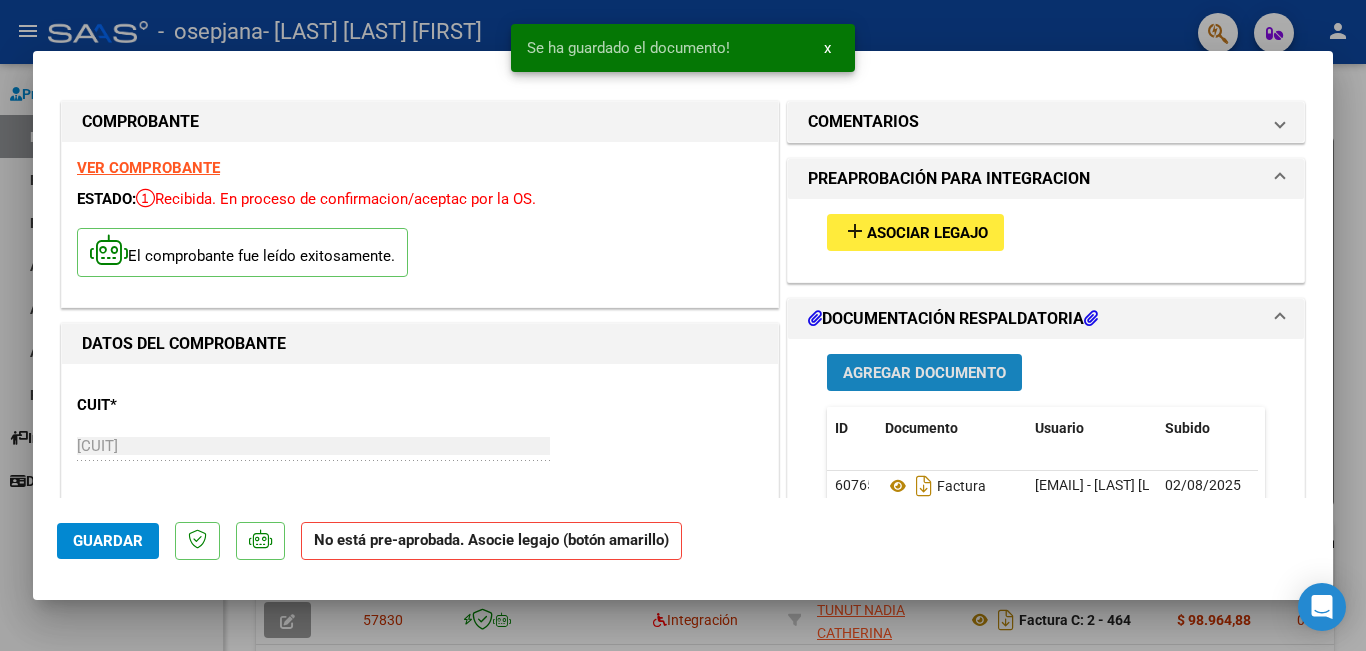 click on "Agregar Documento" at bounding box center [924, 373] 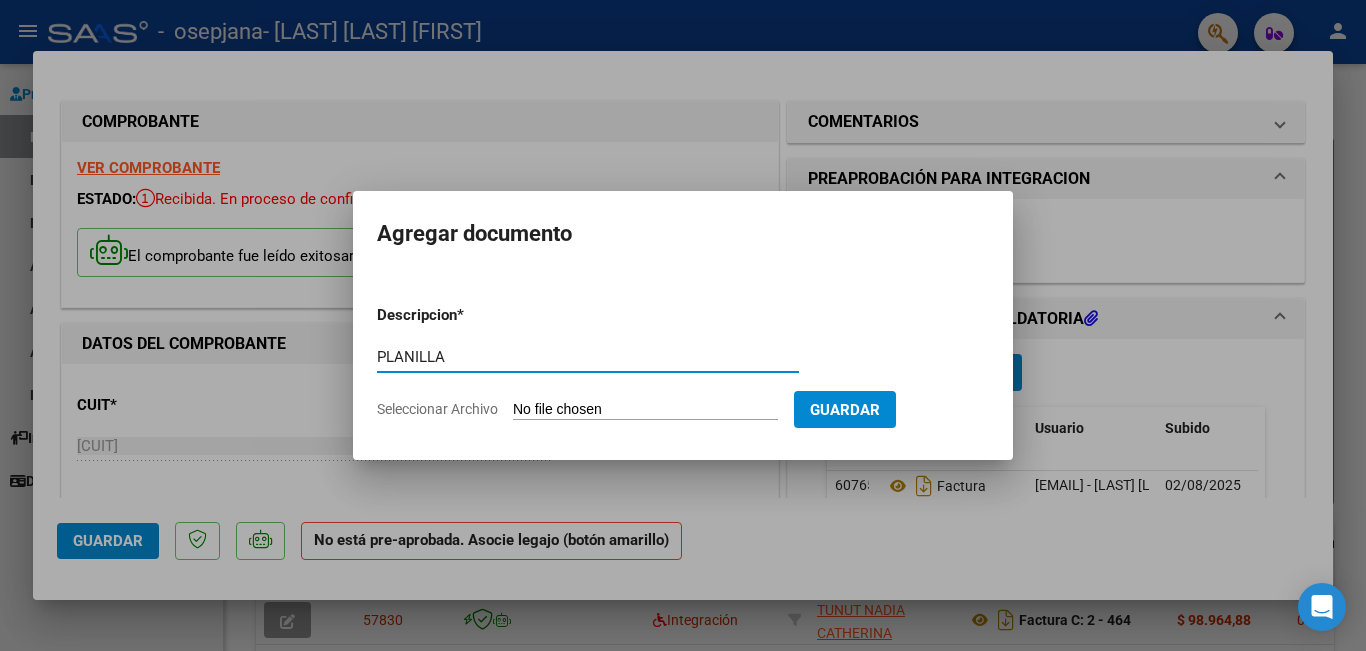 type on "PLANILLA" 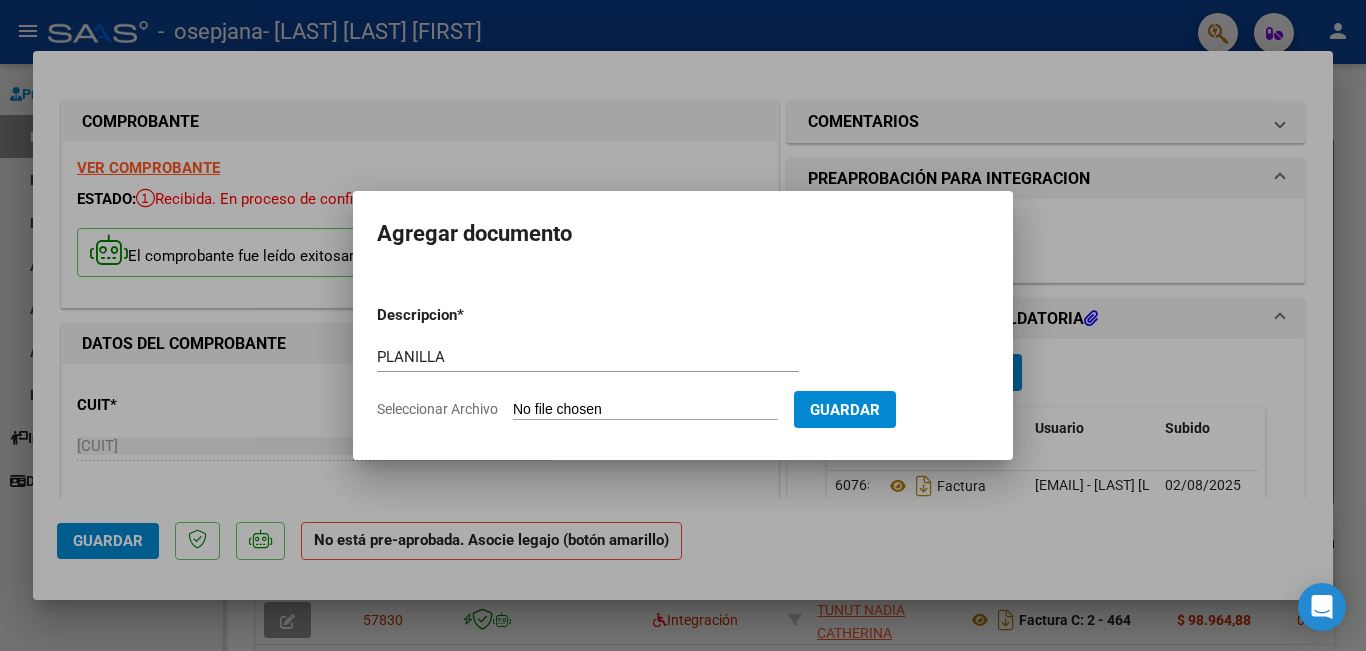 click on "Seleccionar Archivo" at bounding box center (645, 410) 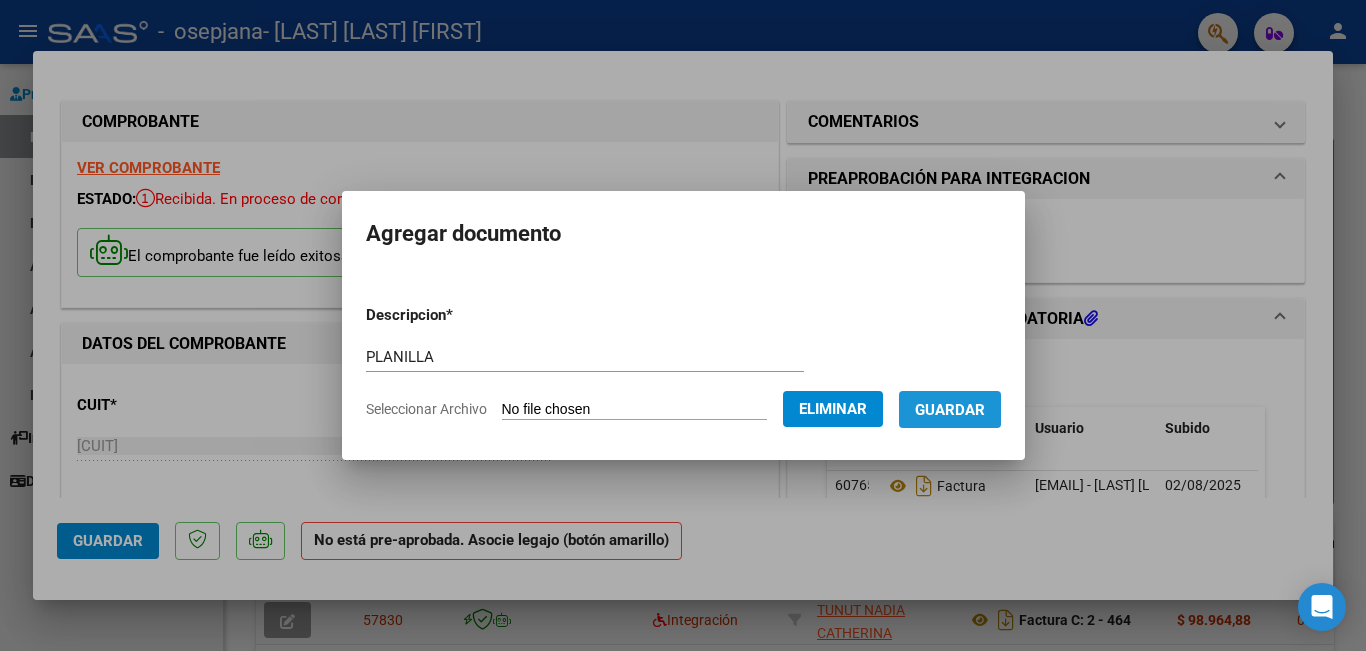 click on "Guardar" at bounding box center (950, 410) 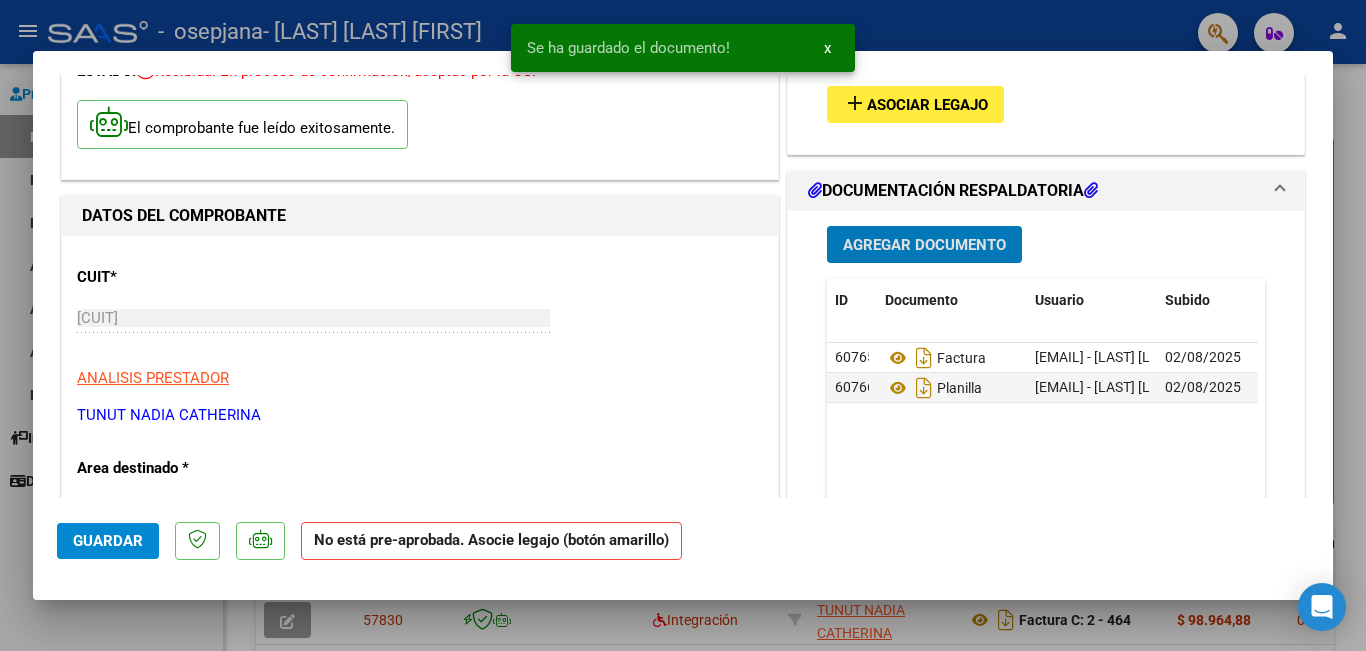 scroll, scrollTop: 400, scrollLeft: 0, axis: vertical 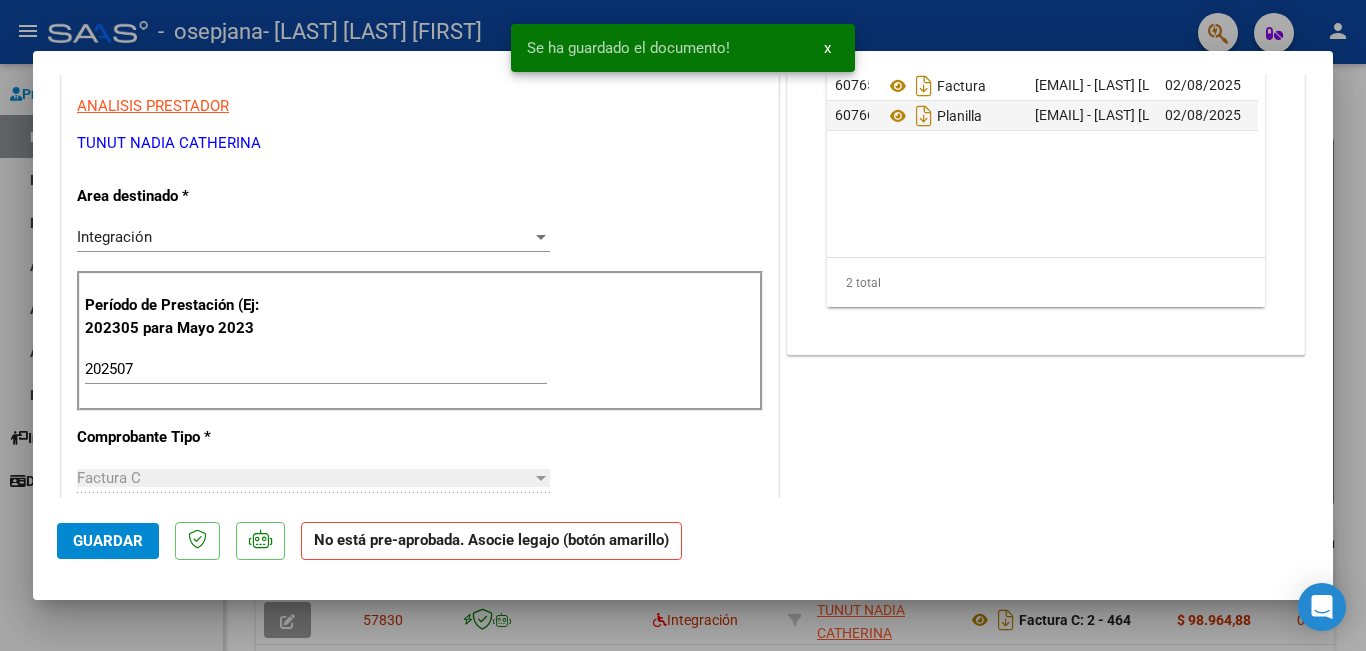 click on "Guardar" 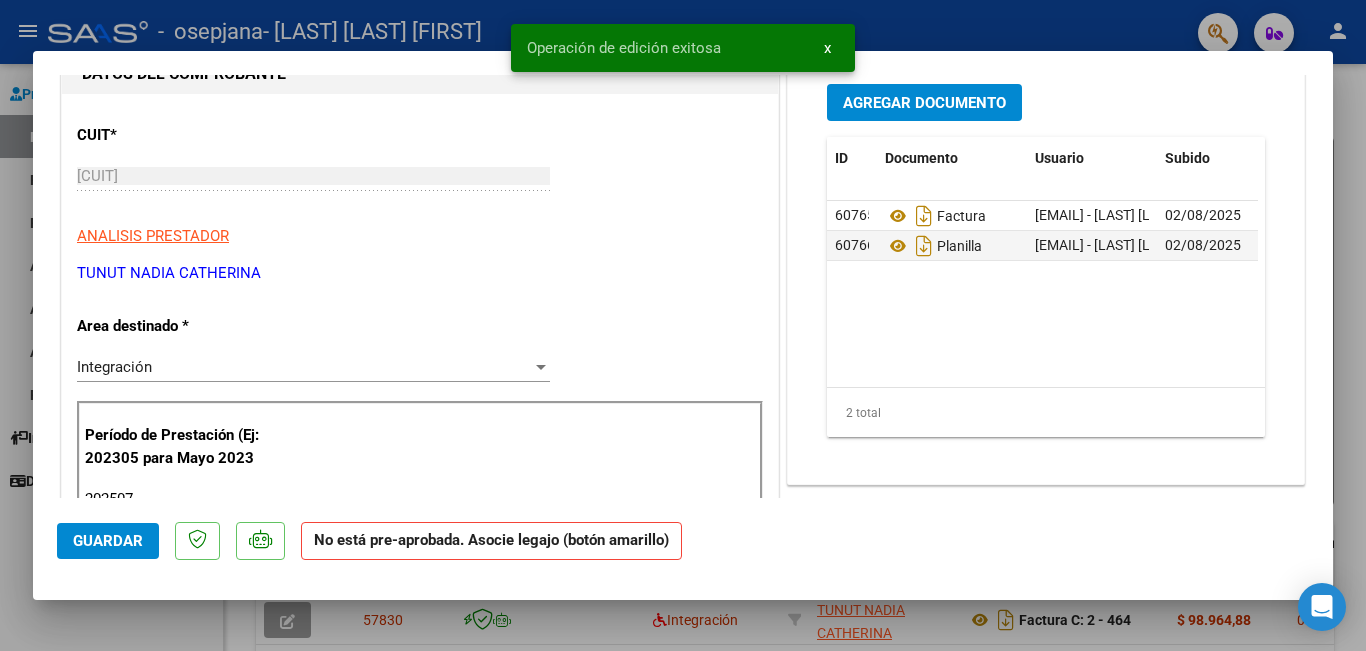 scroll, scrollTop: 200, scrollLeft: 0, axis: vertical 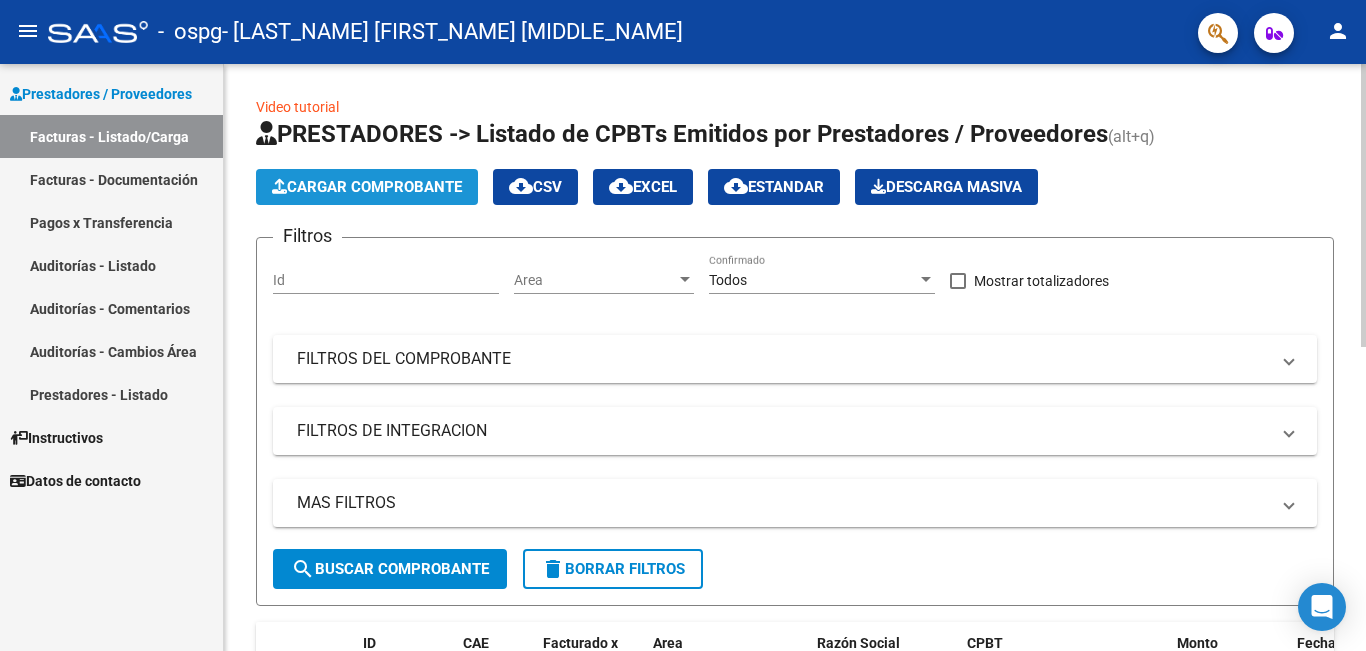 click on "Cargar Comprobante" 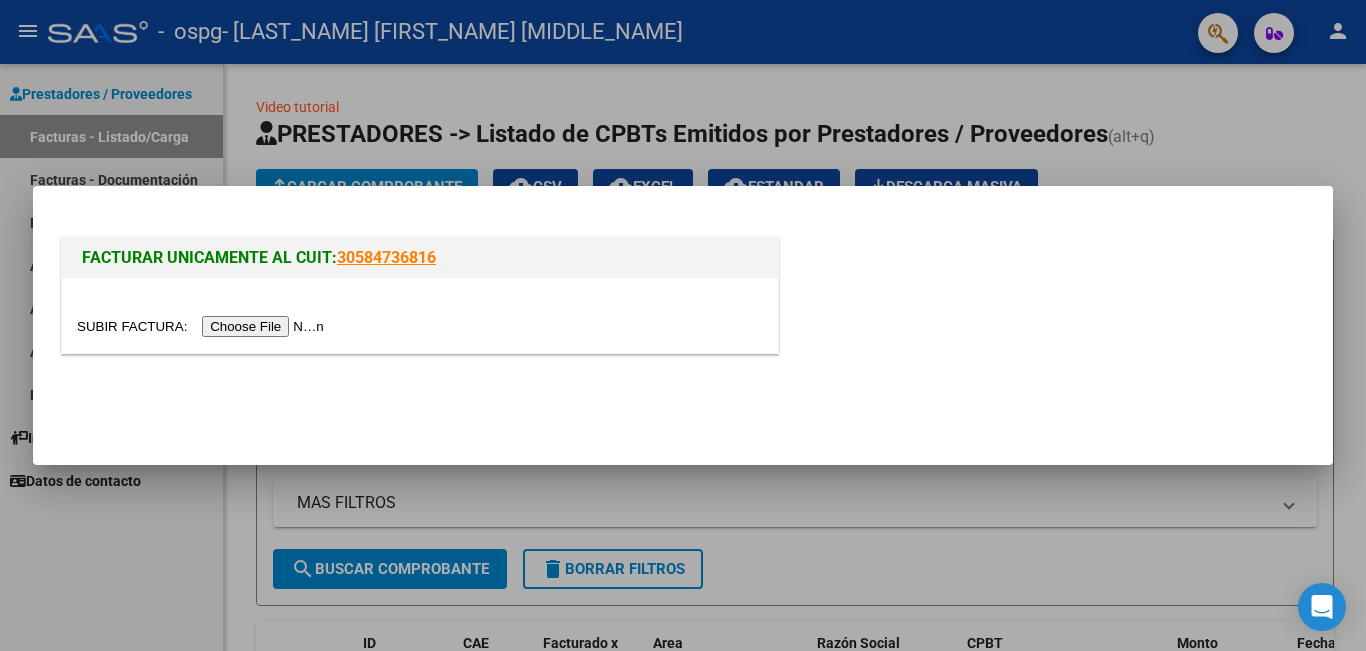 click at bounding box center [203, 326] 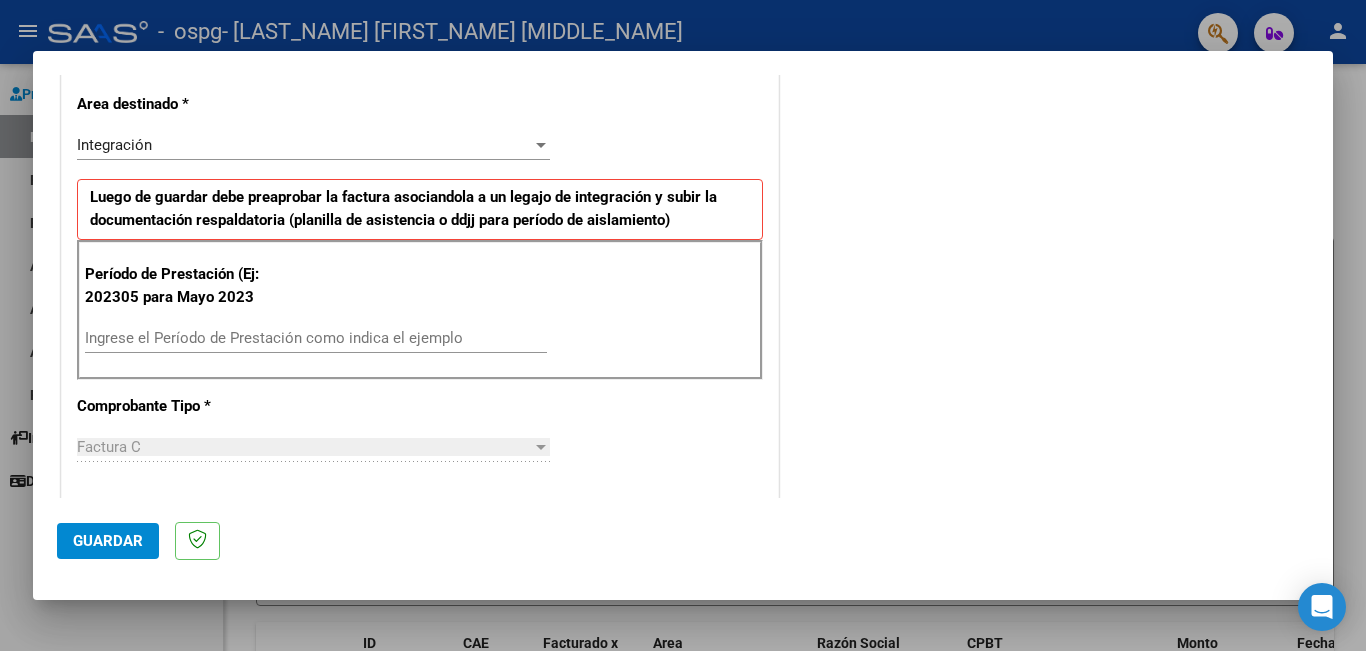 scroll, scrollTop: 400, scrollLeft: 0, axis: vertical 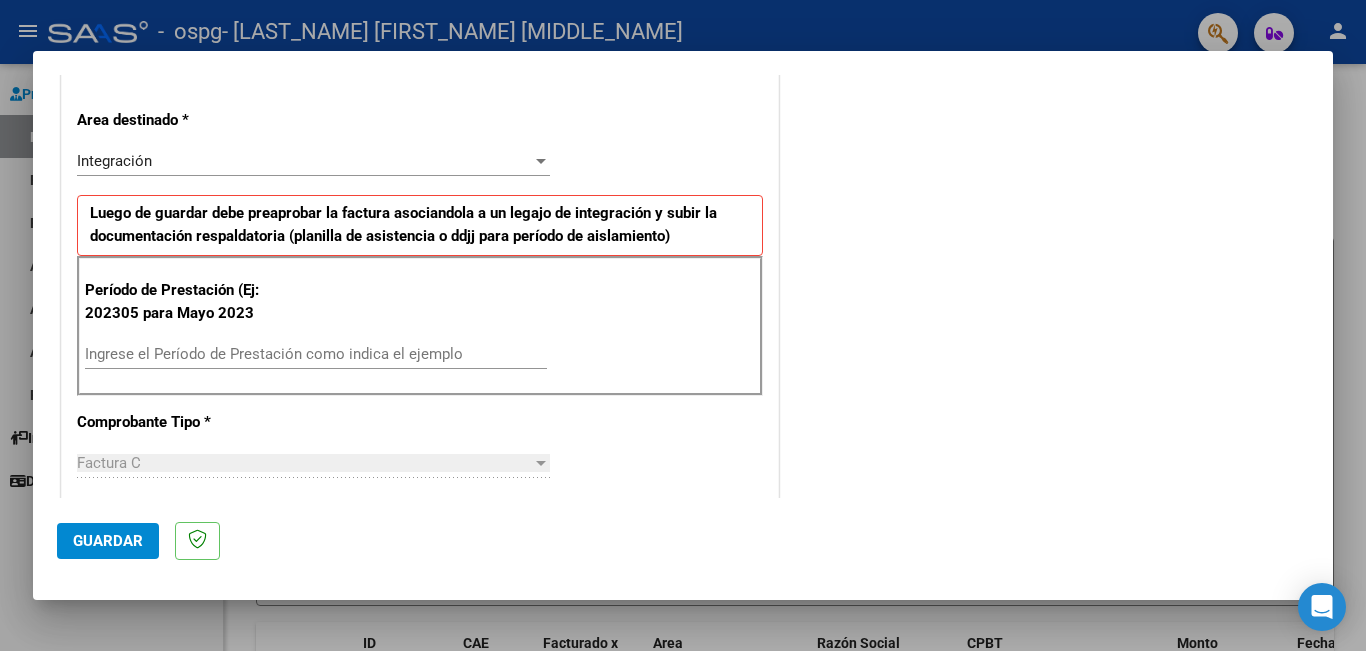 click on "Integración" at bounding box center (304, 161) 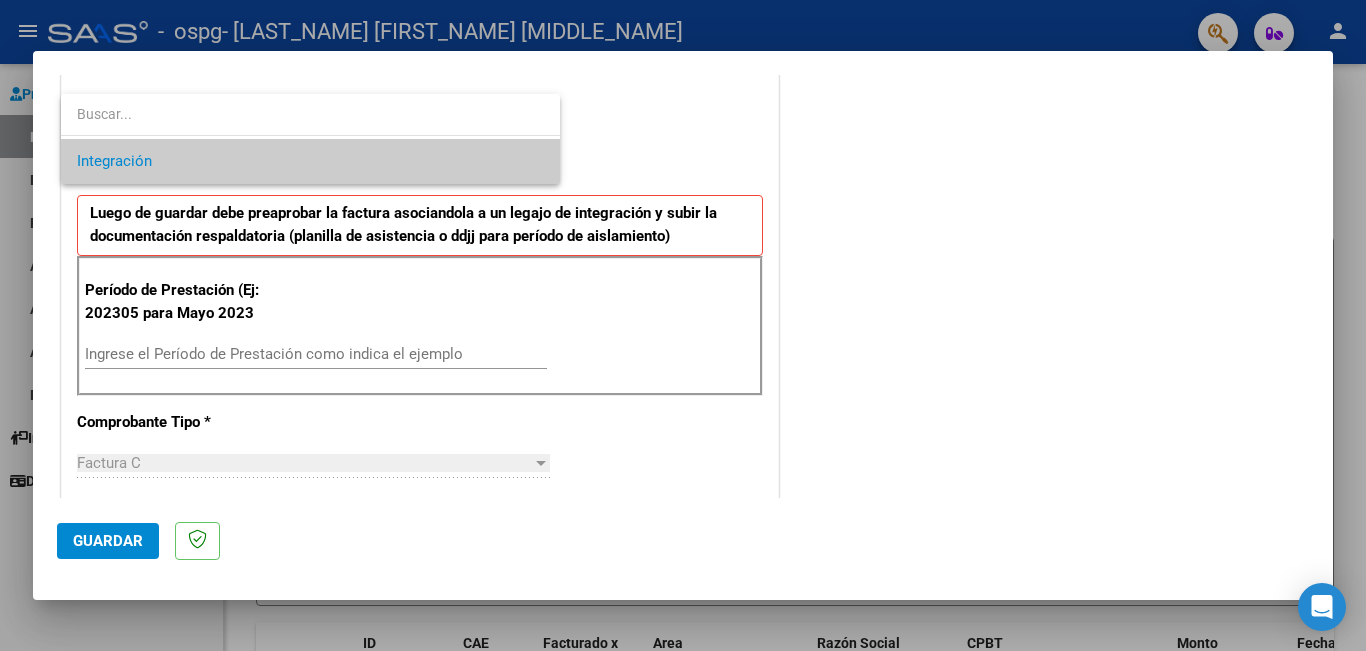 click at bounding box center [683, 325] 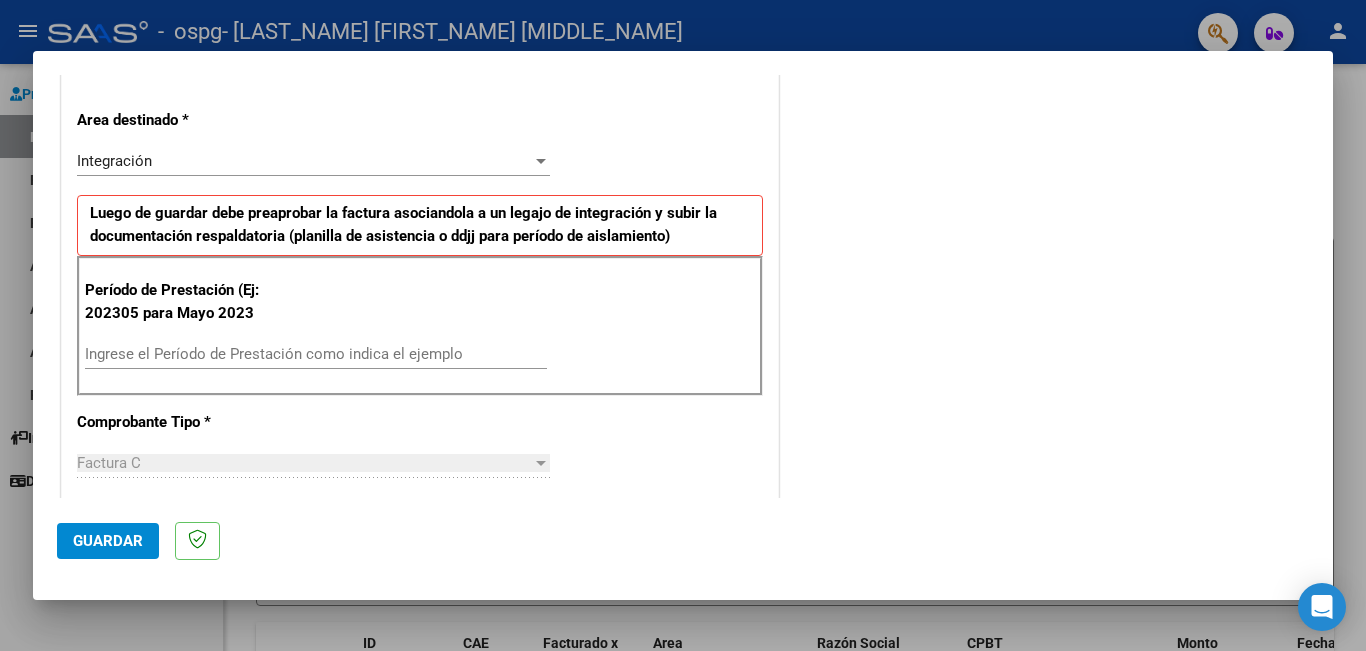 click on "Ingrese el Período de Prestación como indica el ejemplo" at bounding box center [316, 354] 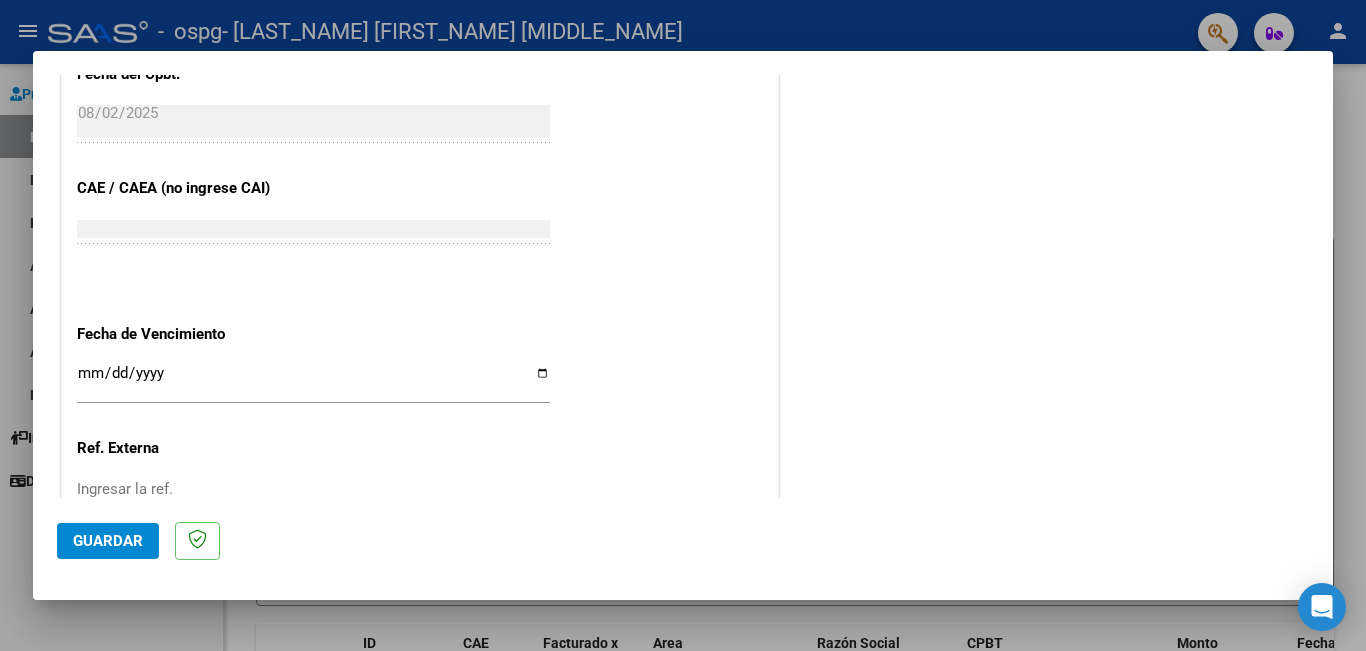 scroll, scrollTop: 1200, scrollLeft: 0, axis: vertical 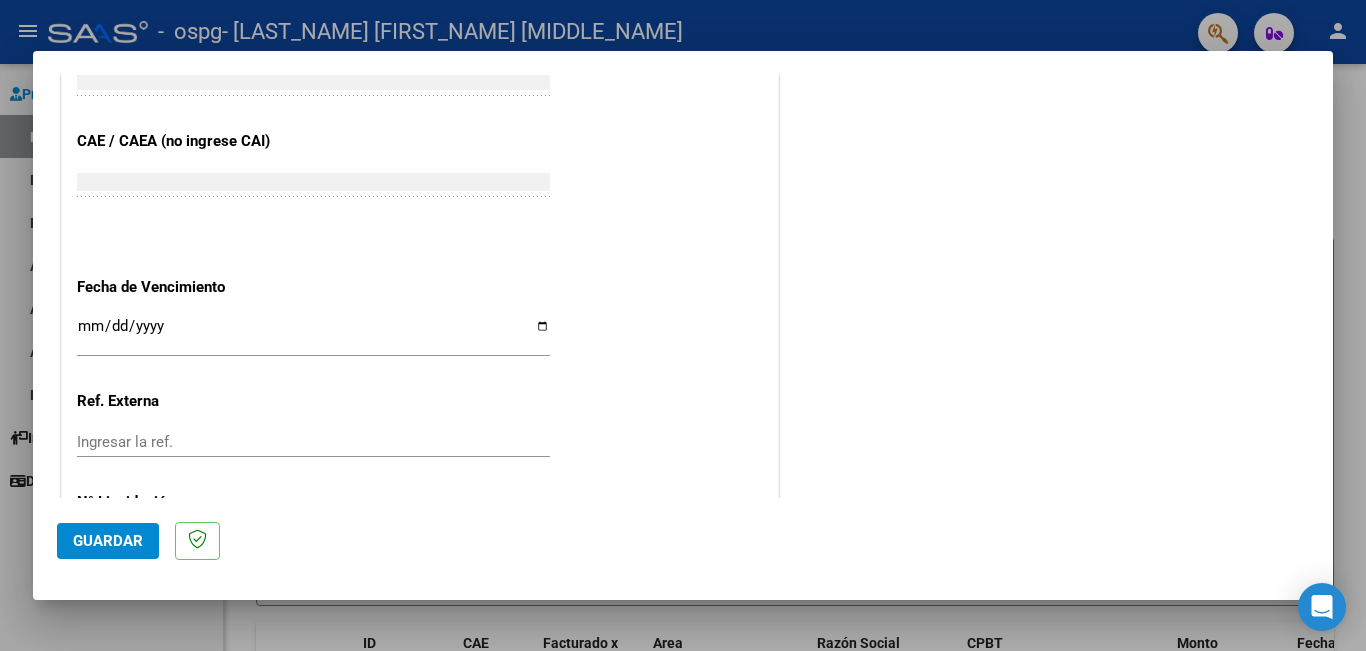 type on "202507" 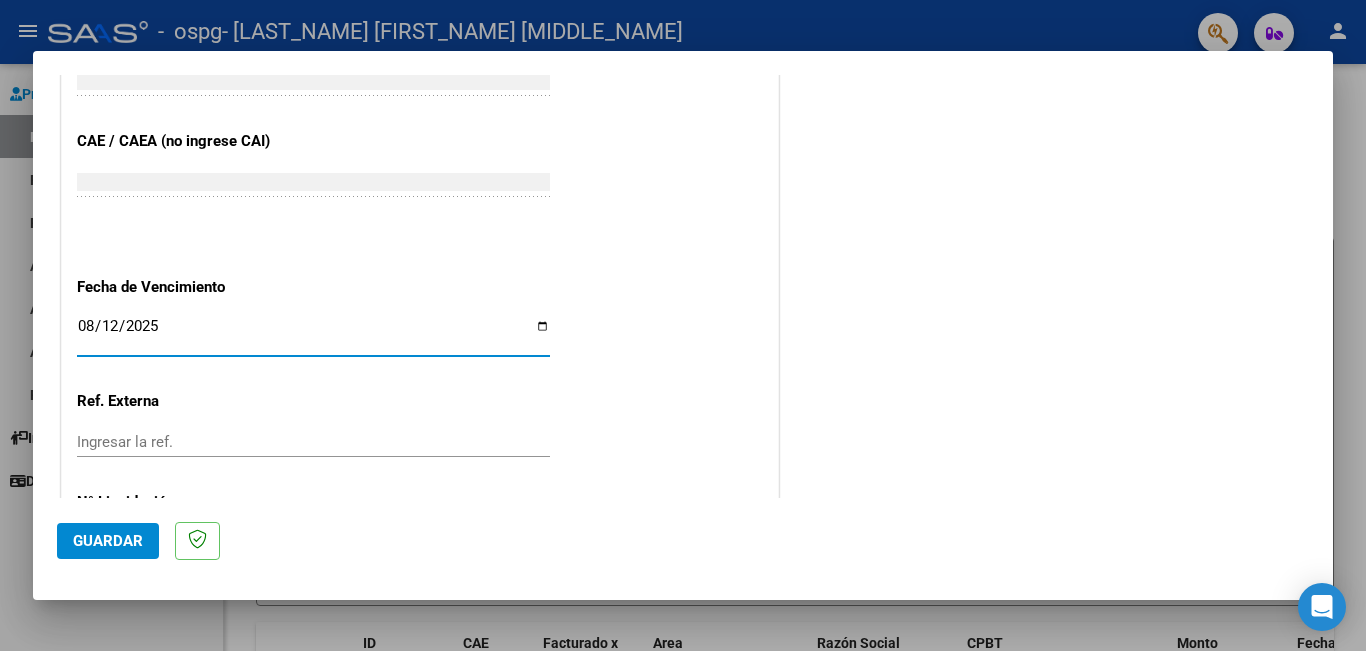 type on "2025-08-12" 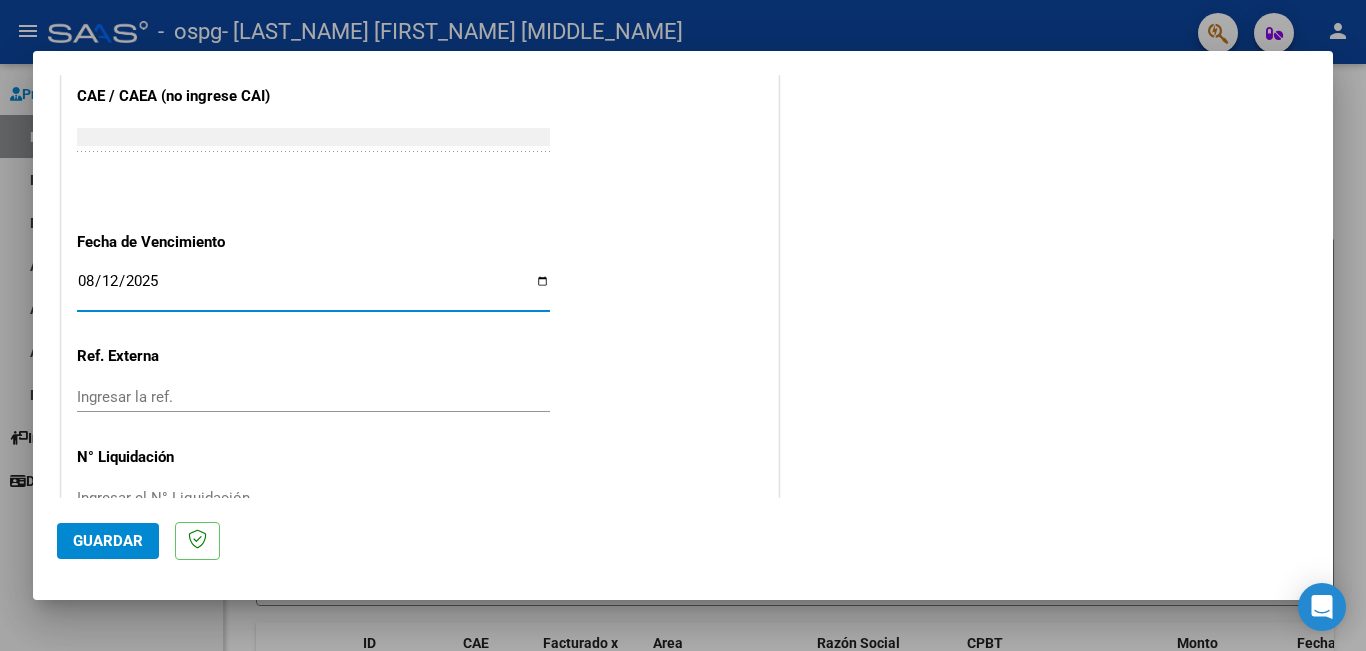 scroll, scrollTop: 1299, scrollLeft: 0, axis: vertical 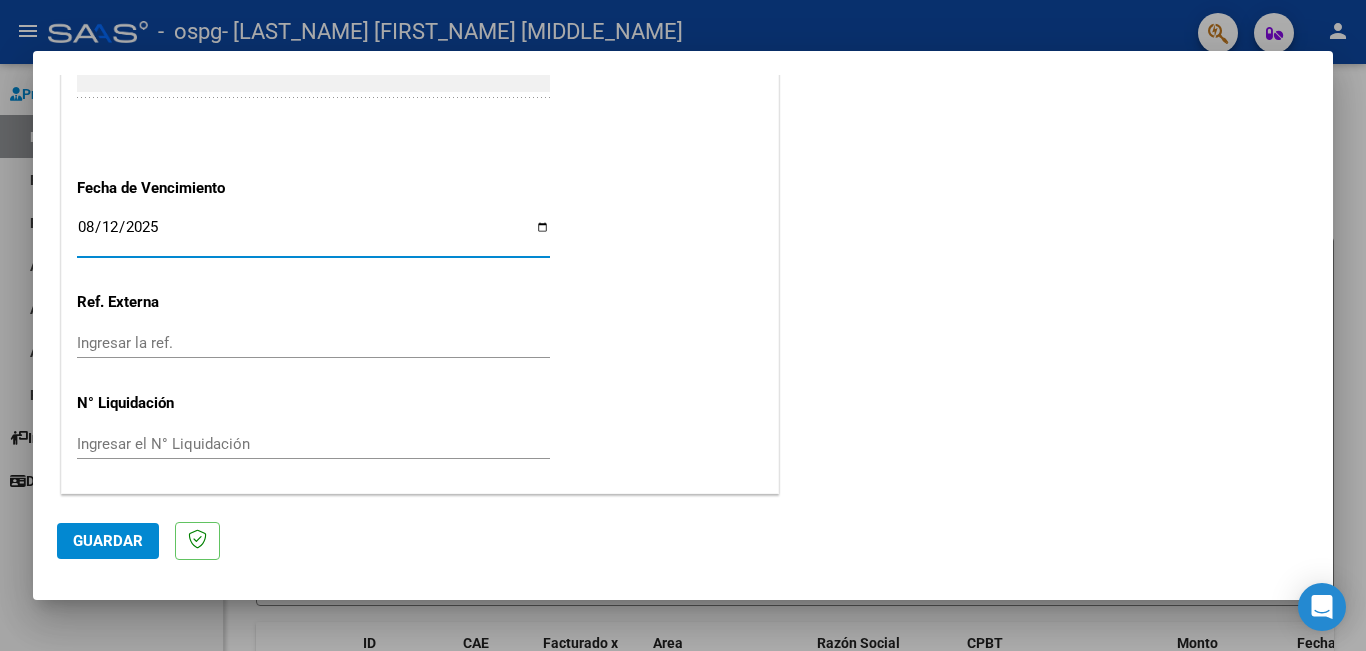 click on "Guardar" 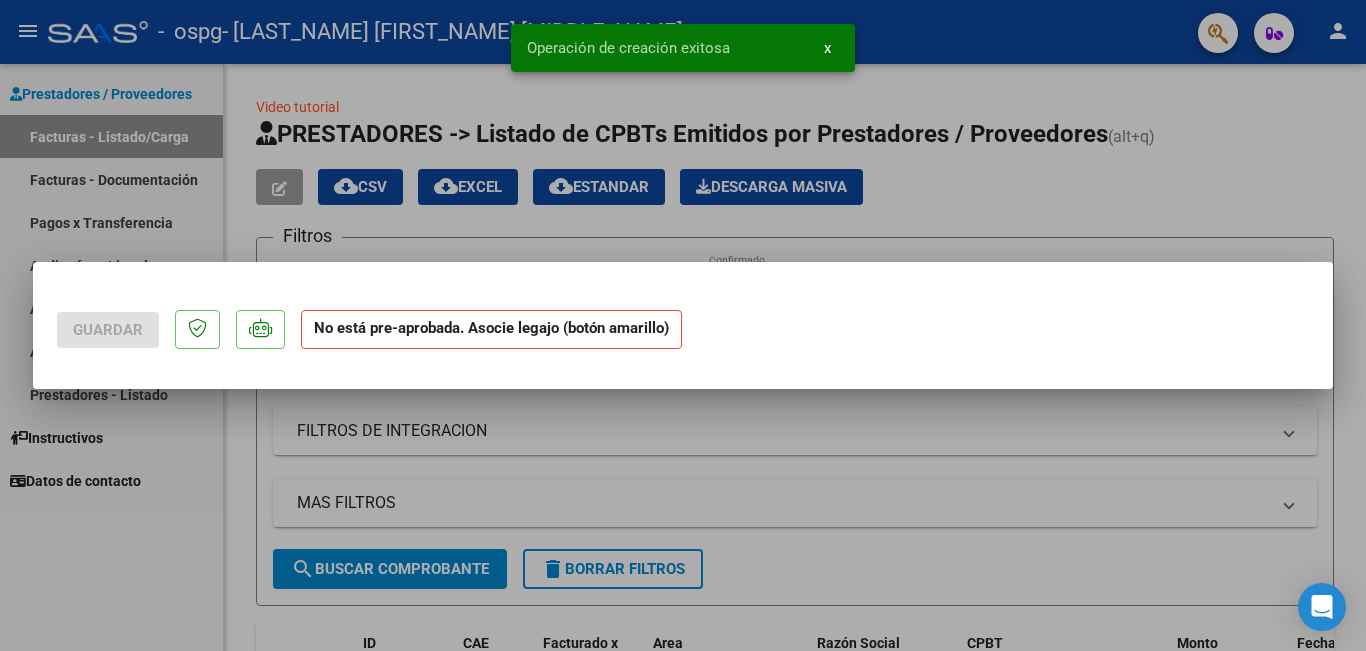 scroll, scrollTop: 0, scrollLeft: 0, axis: both 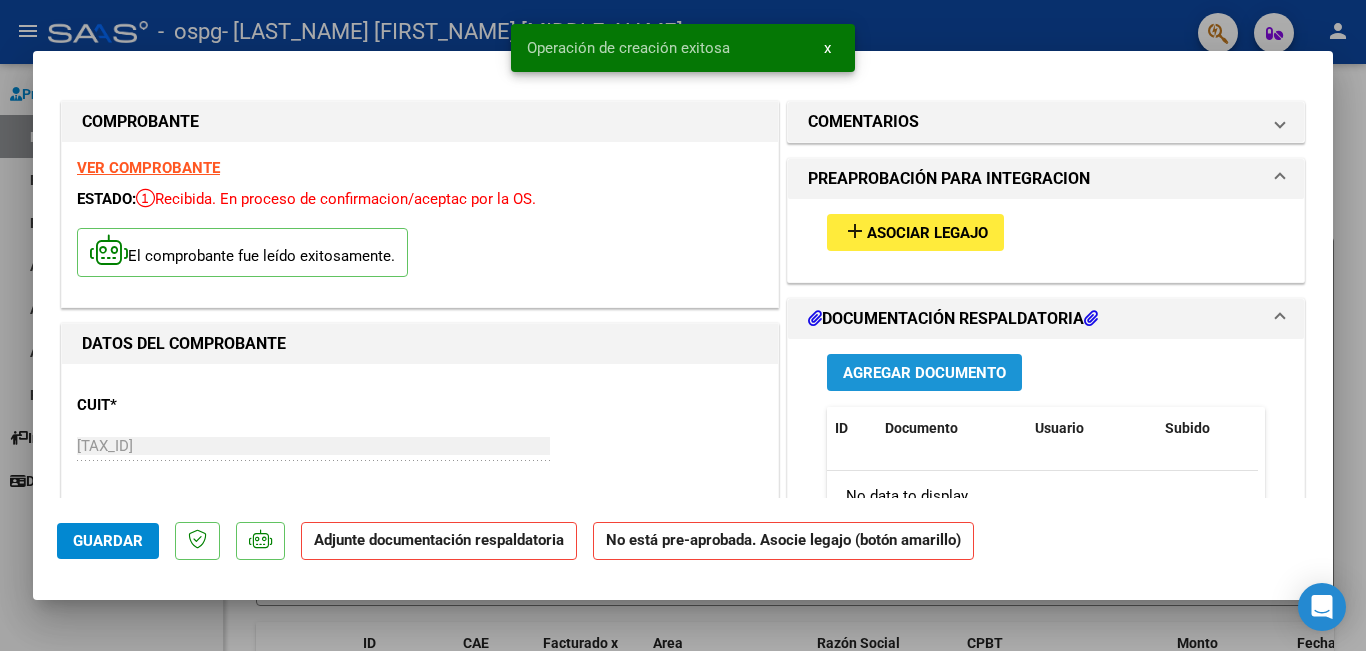 click on "Agregar Documento" at bounding box center (924, 373) 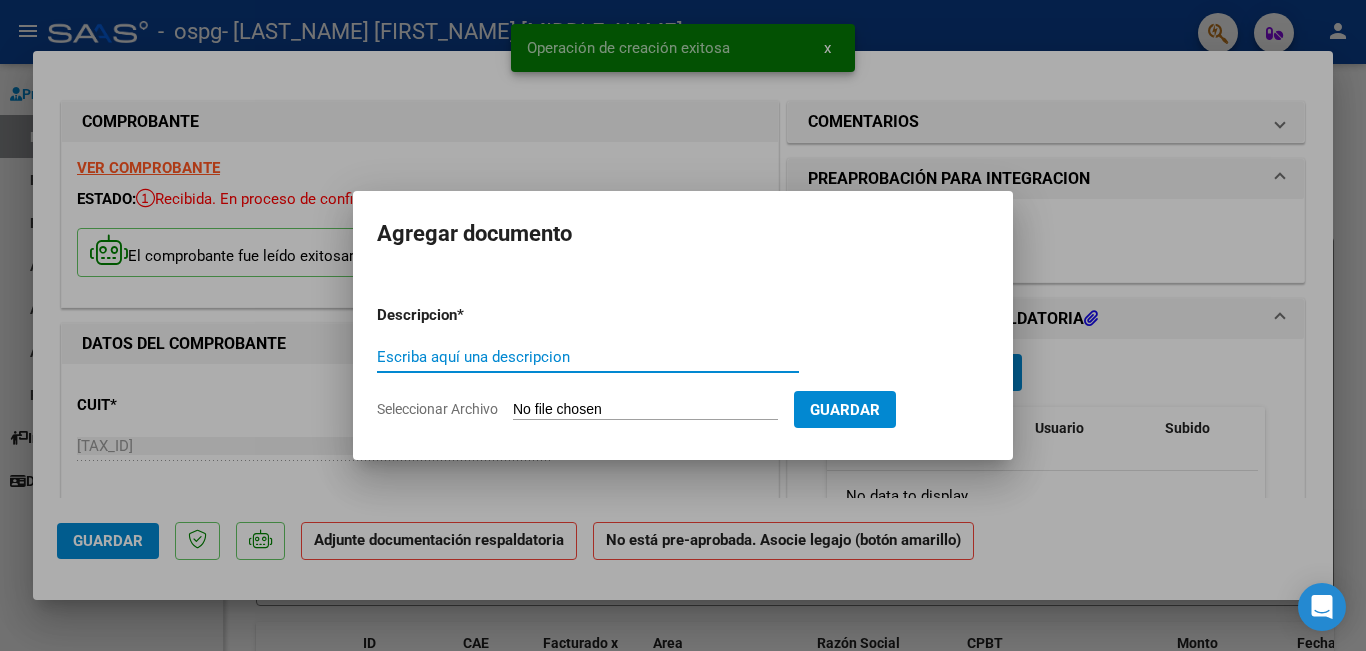 click on "Escriba aquí una descripcion" at bounding box center (588, 357) 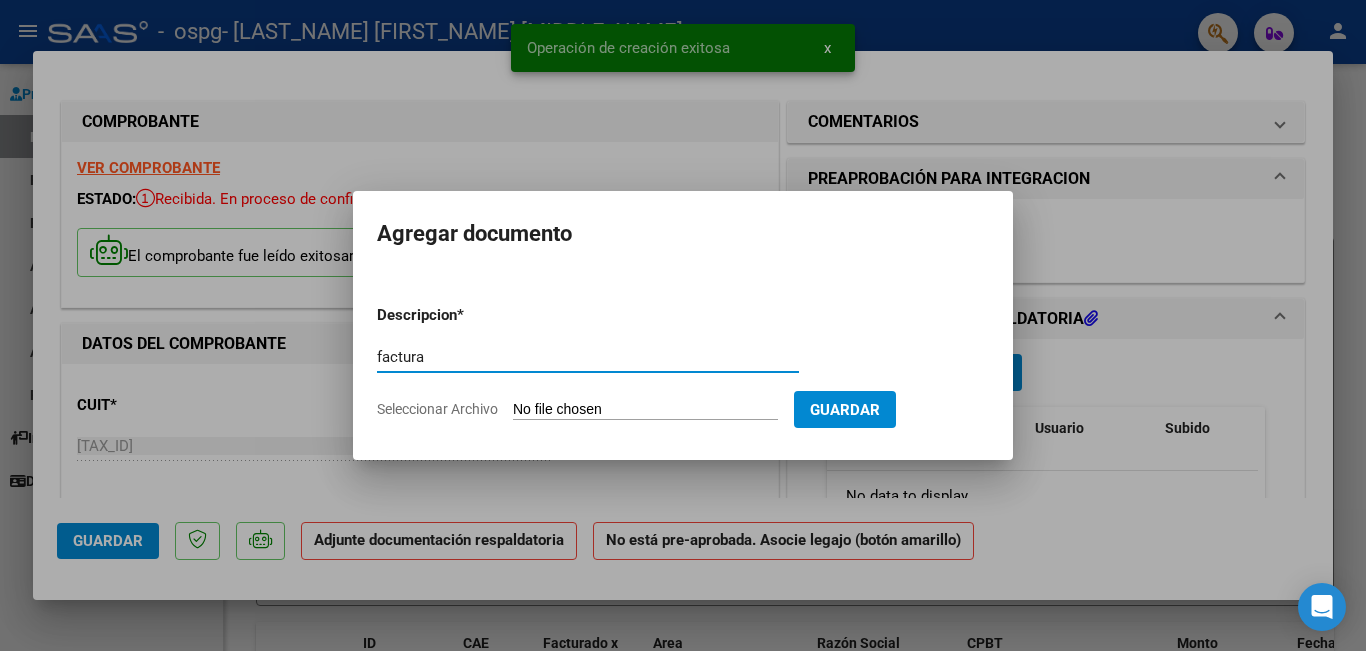 type on "factura" 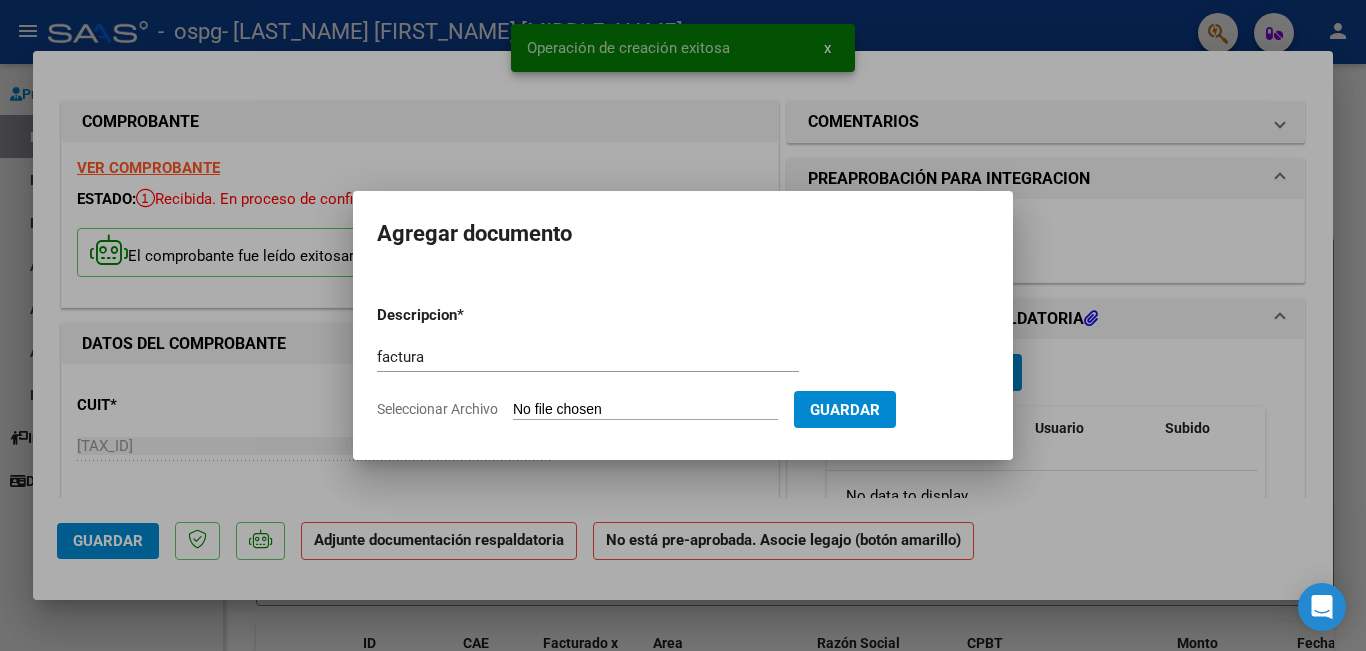 click on "Seleccionar Archivo" at bounding box center [645, 410] 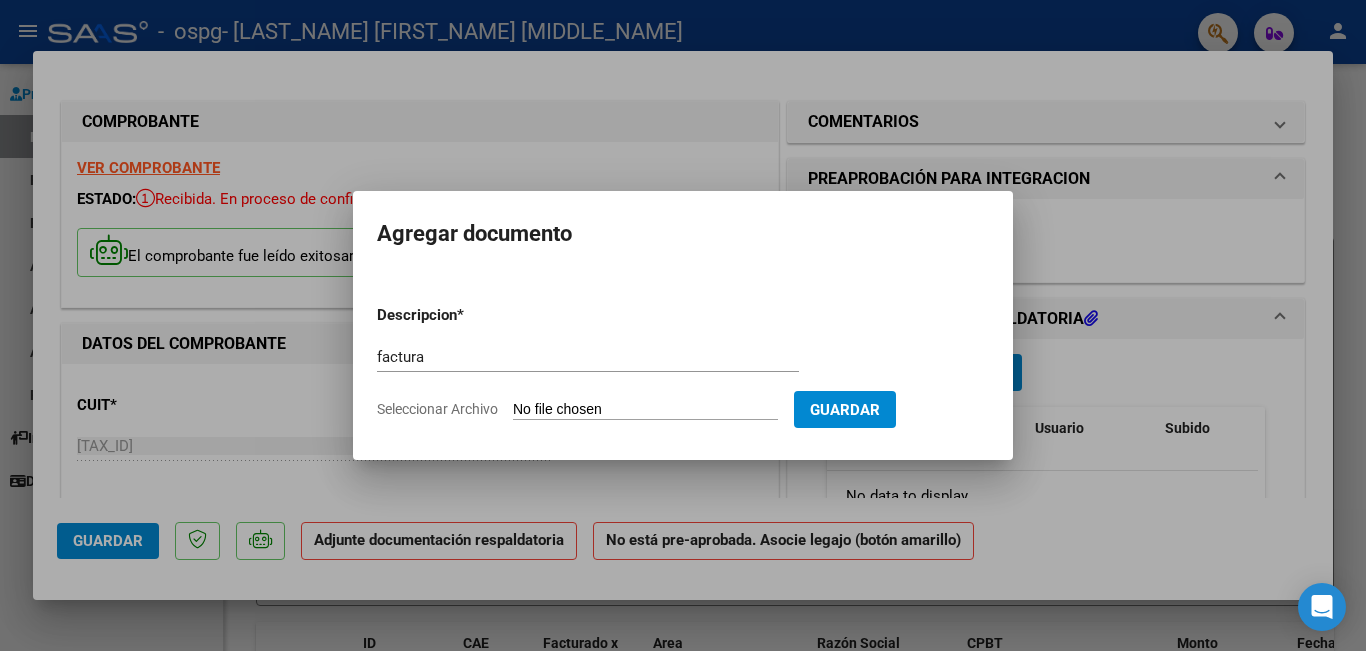 type on "C:\fakepath\23383768594_011_00002_00000477.pdf" 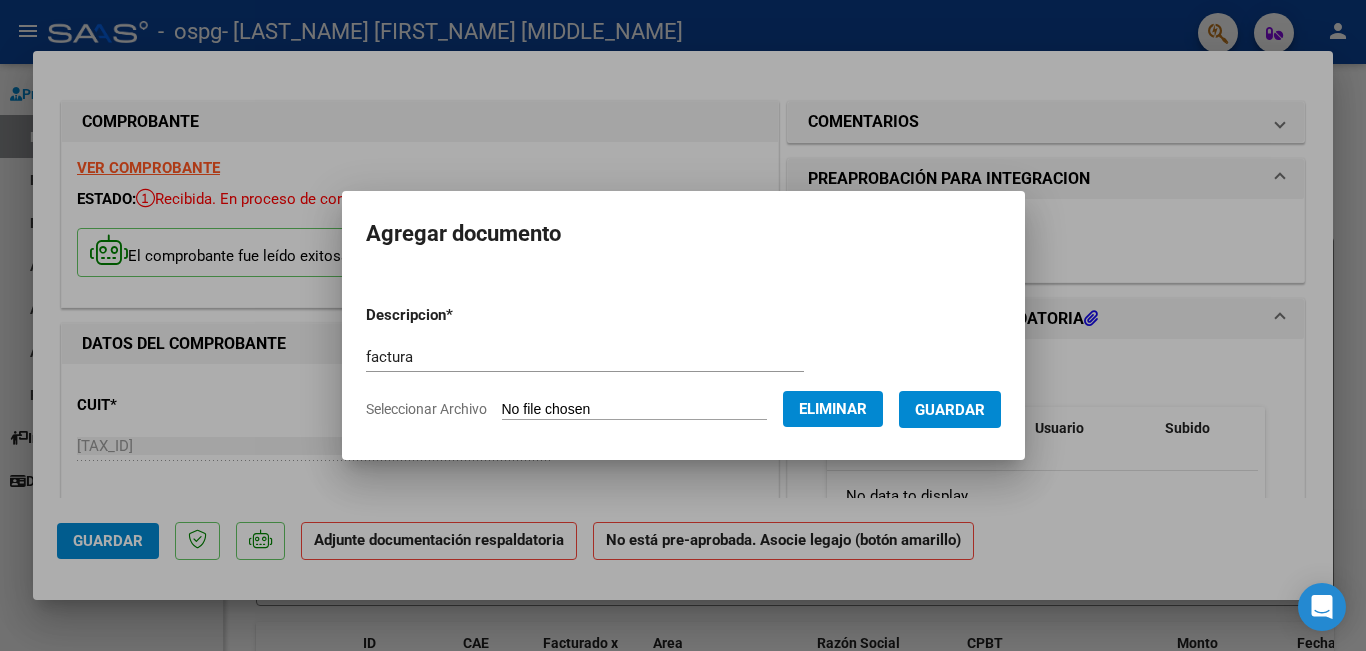 click on "factura" at bounding box center (585, 357) 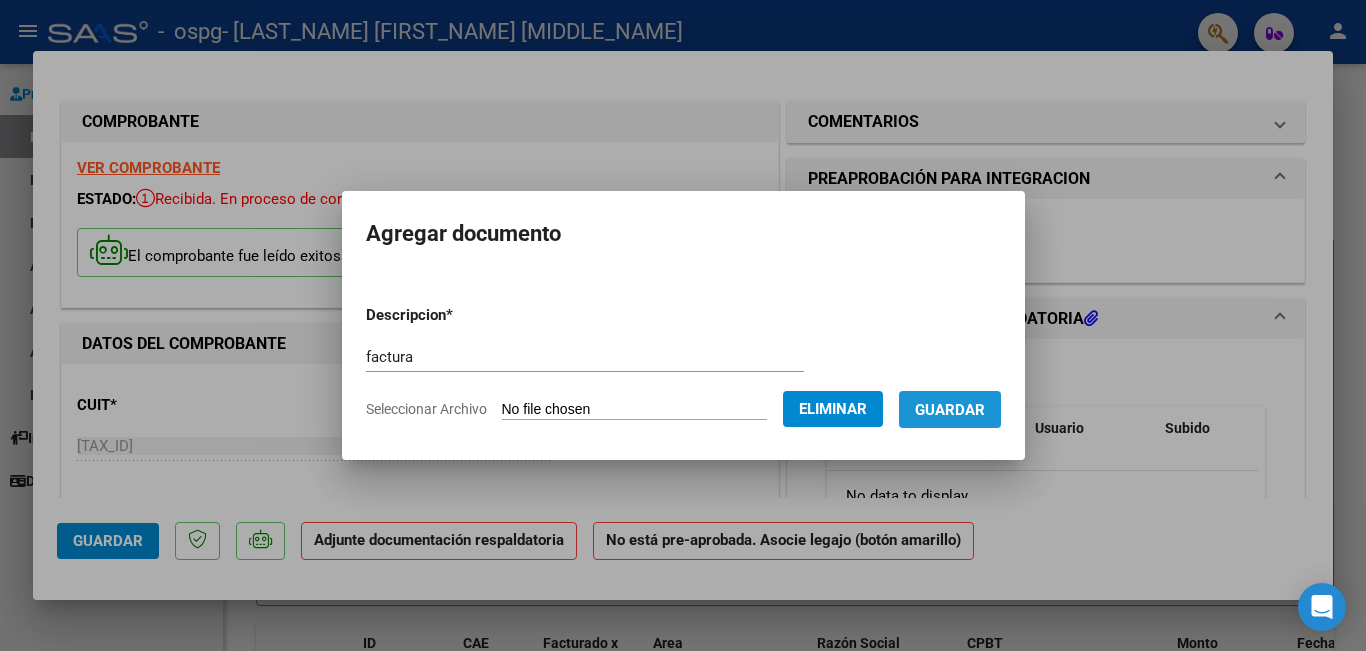 click on "Guardar" at bounding box center [950, 409] 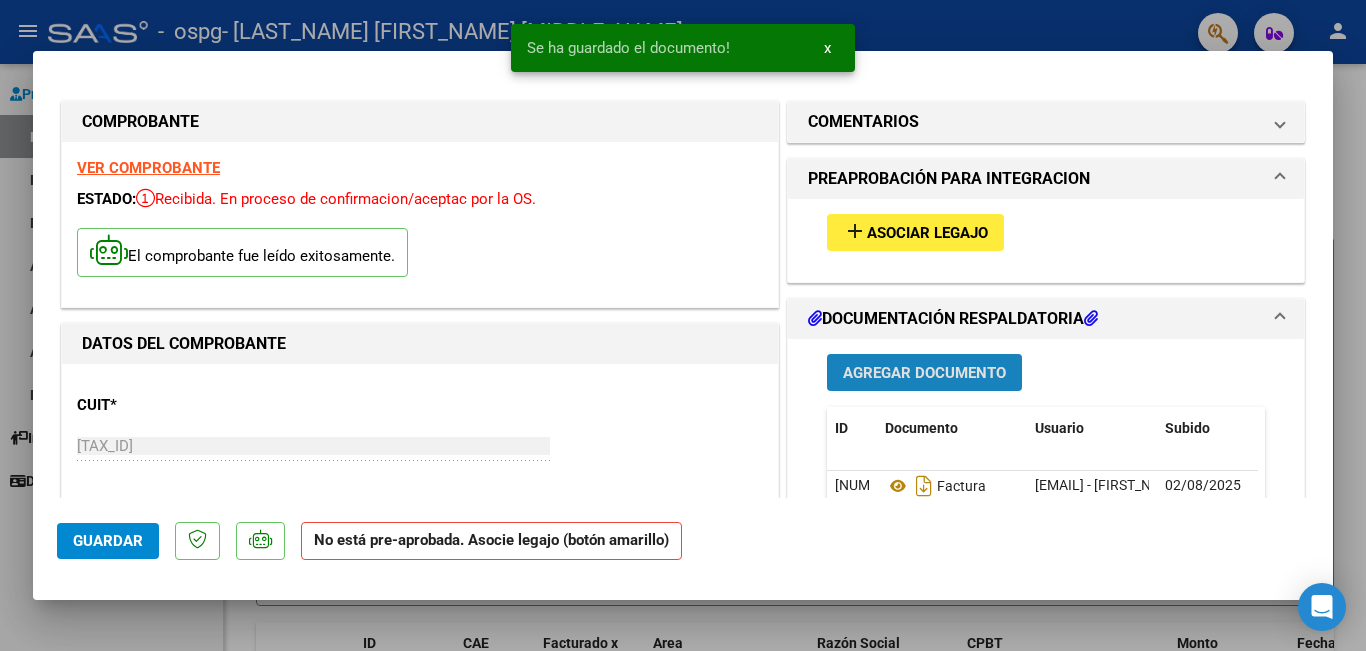 click on "Agregar Documento" at bounding box center (924, 372) 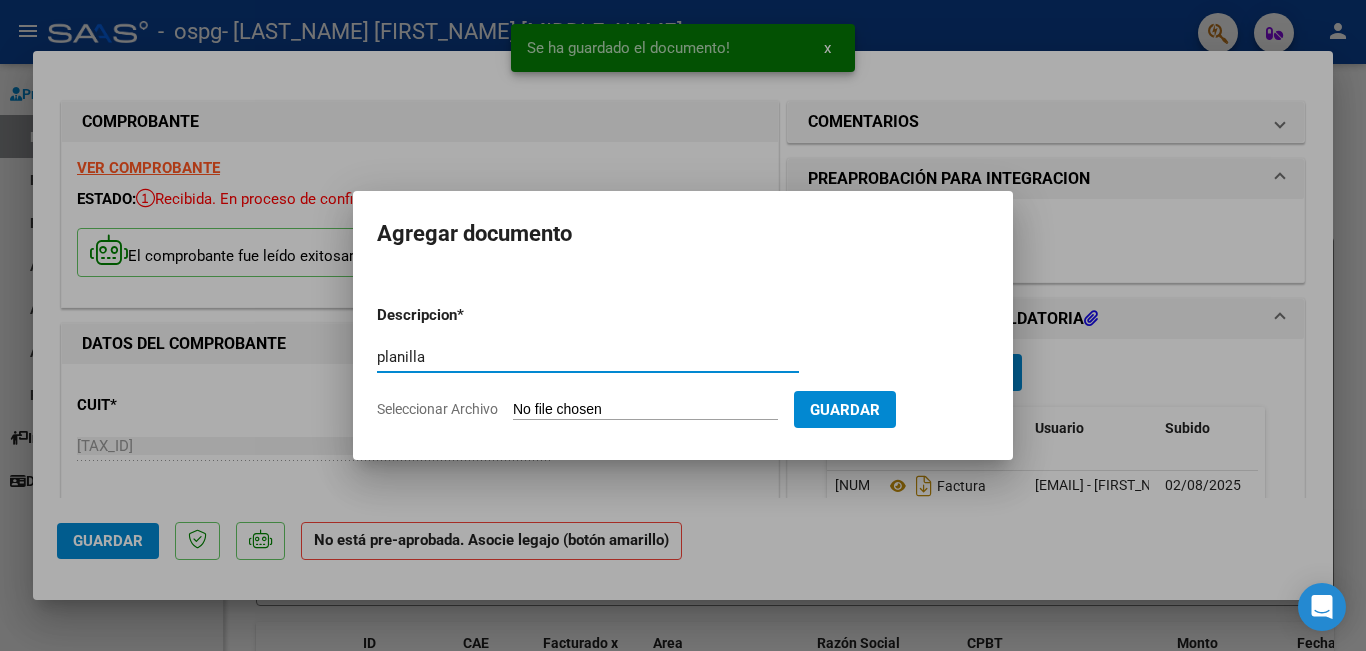 type on "planilla" 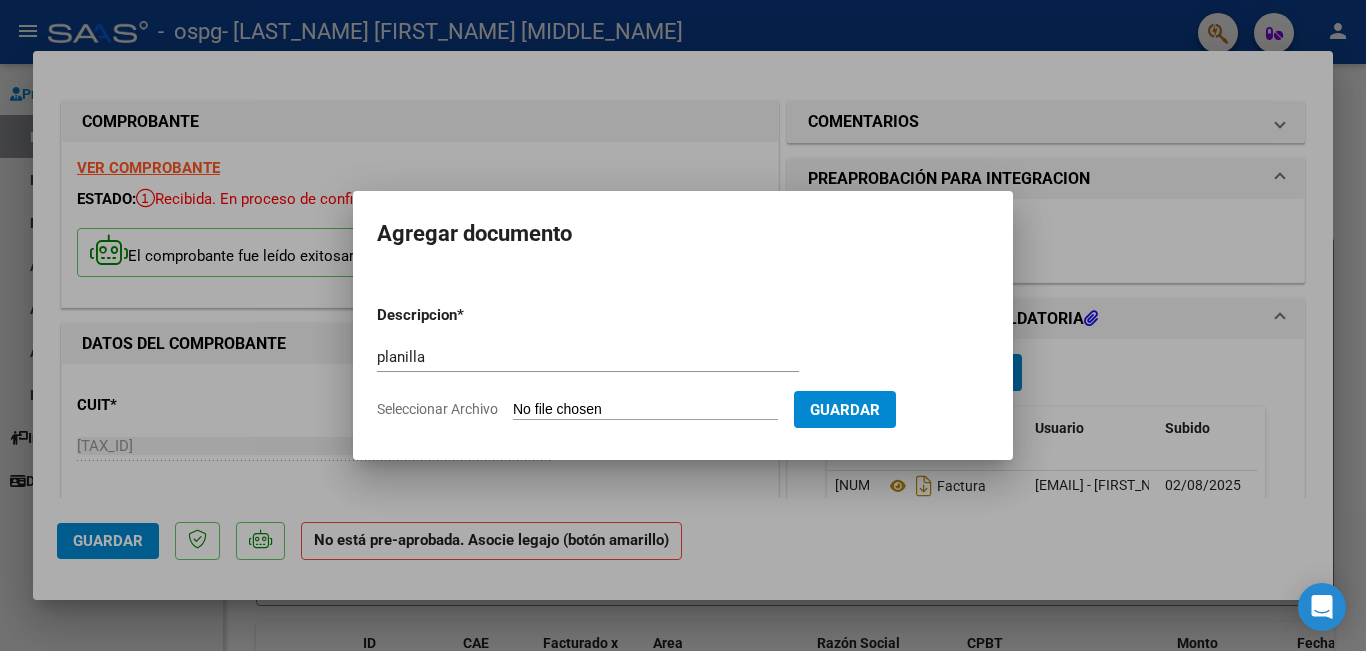 type on "C:\fakepath\Marquez julio.pdf" 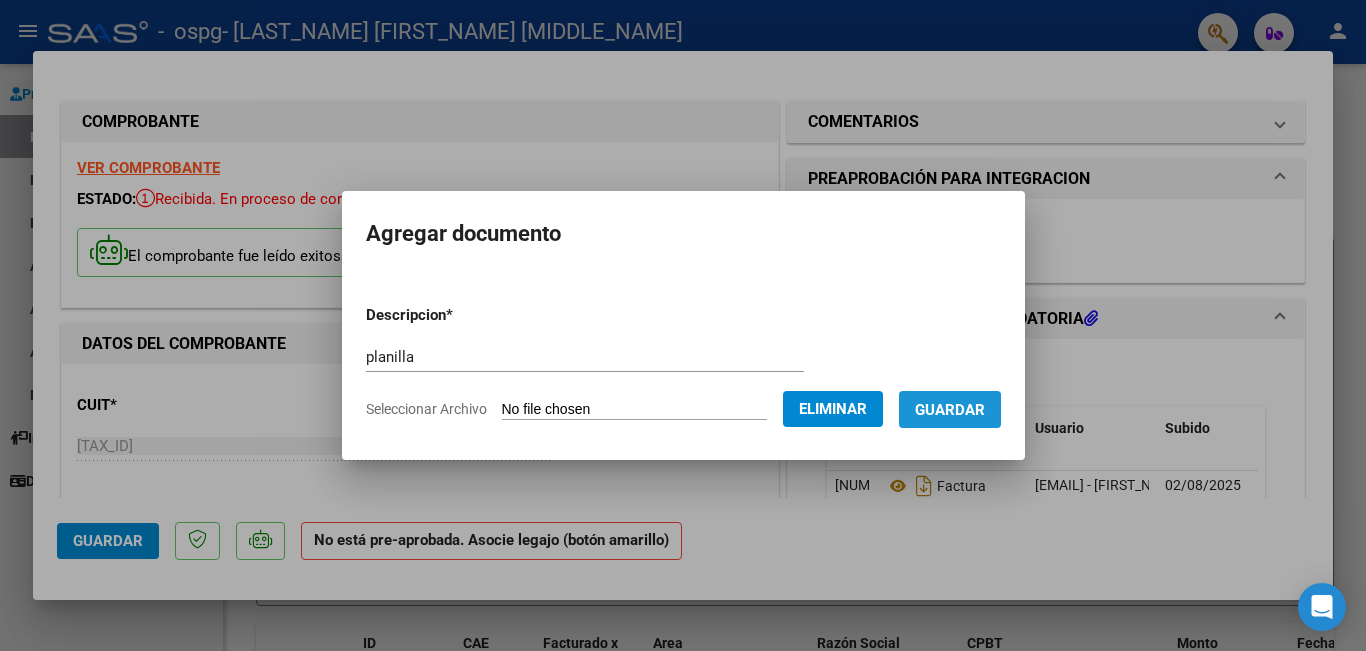 click on "Guardar" at bounding box center (950, 410) 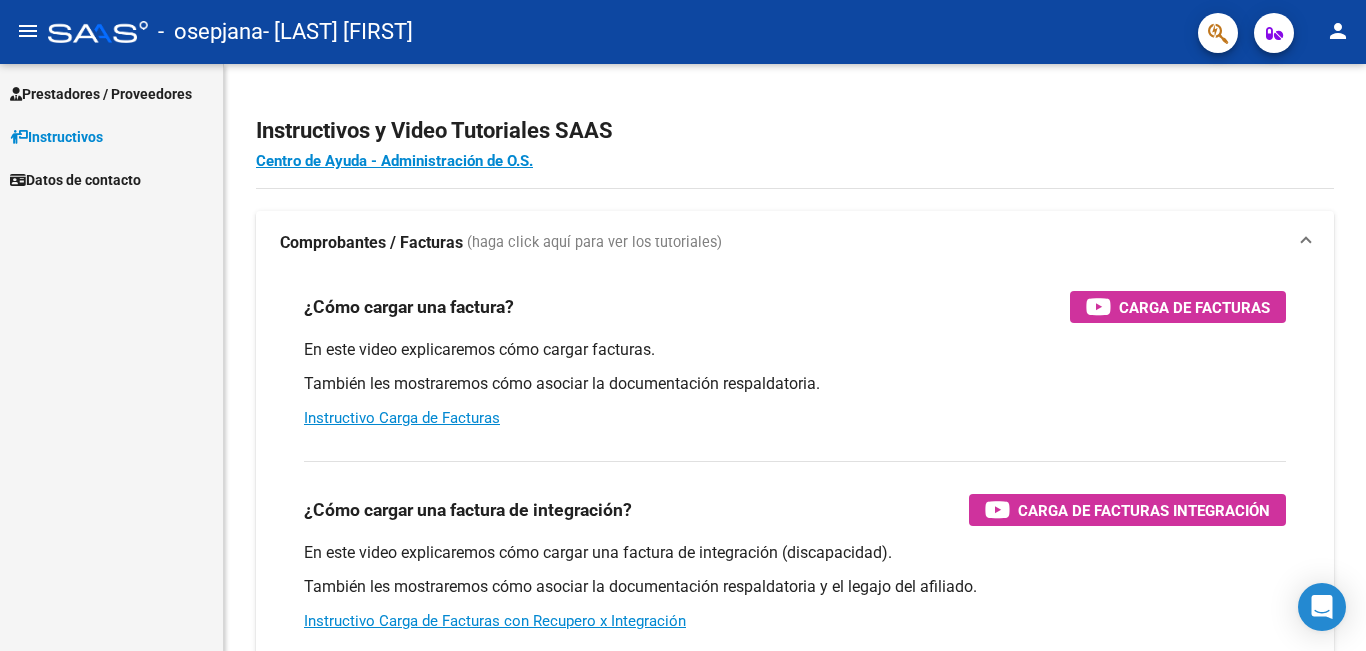 scroll, scrollTop: 0, scrollLeft: 0, axis: both 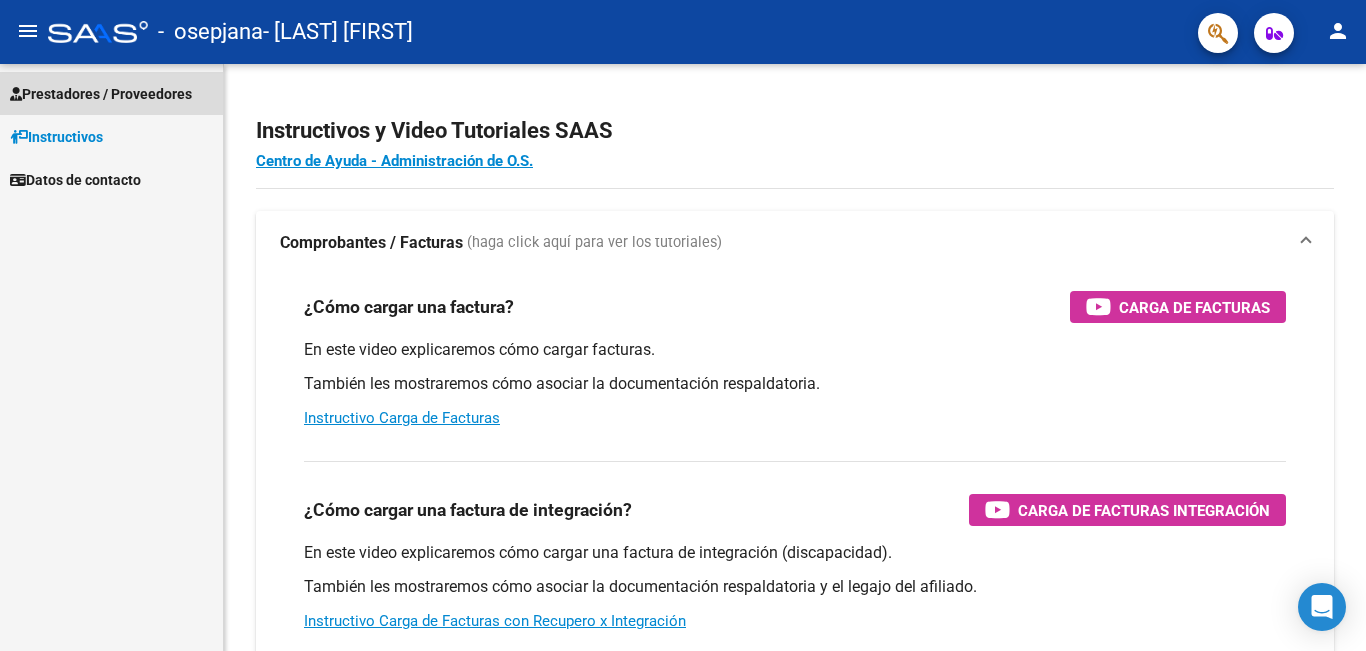 click on "Prestadores / Proveedores" at bounding box center [101, 94] 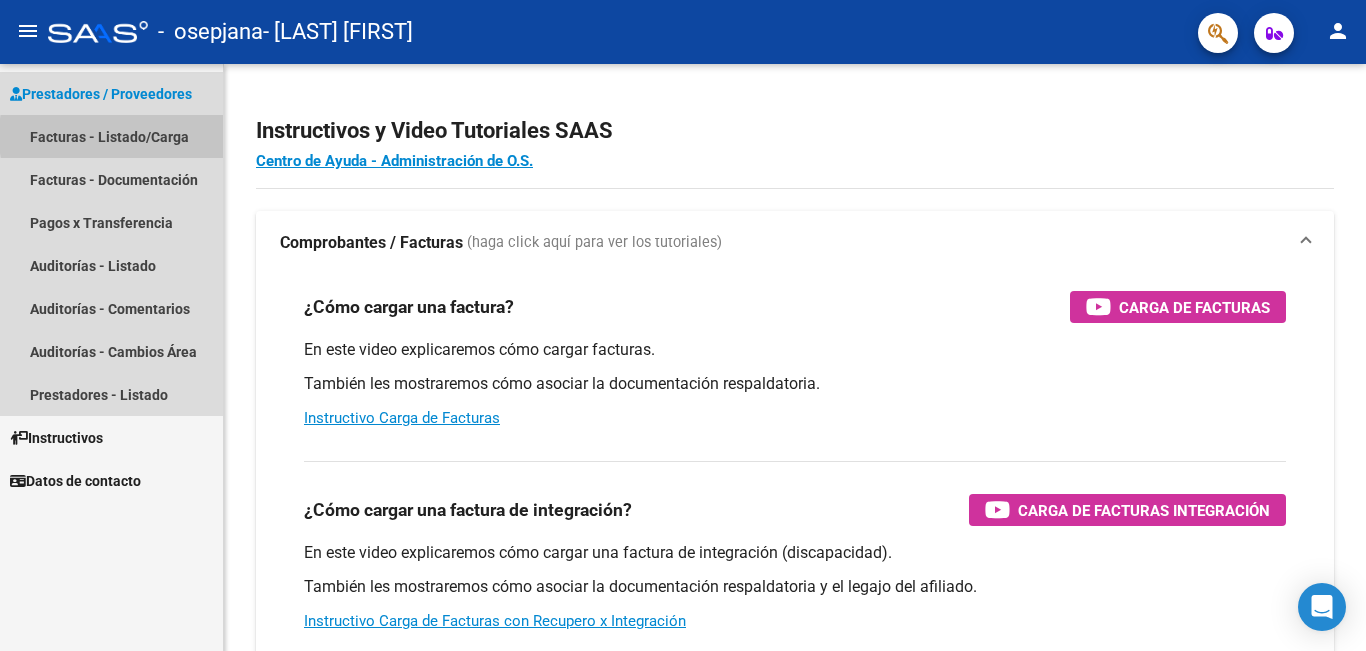 click on "Facturas - Listado/Carga" at bounding box center (111, 136) 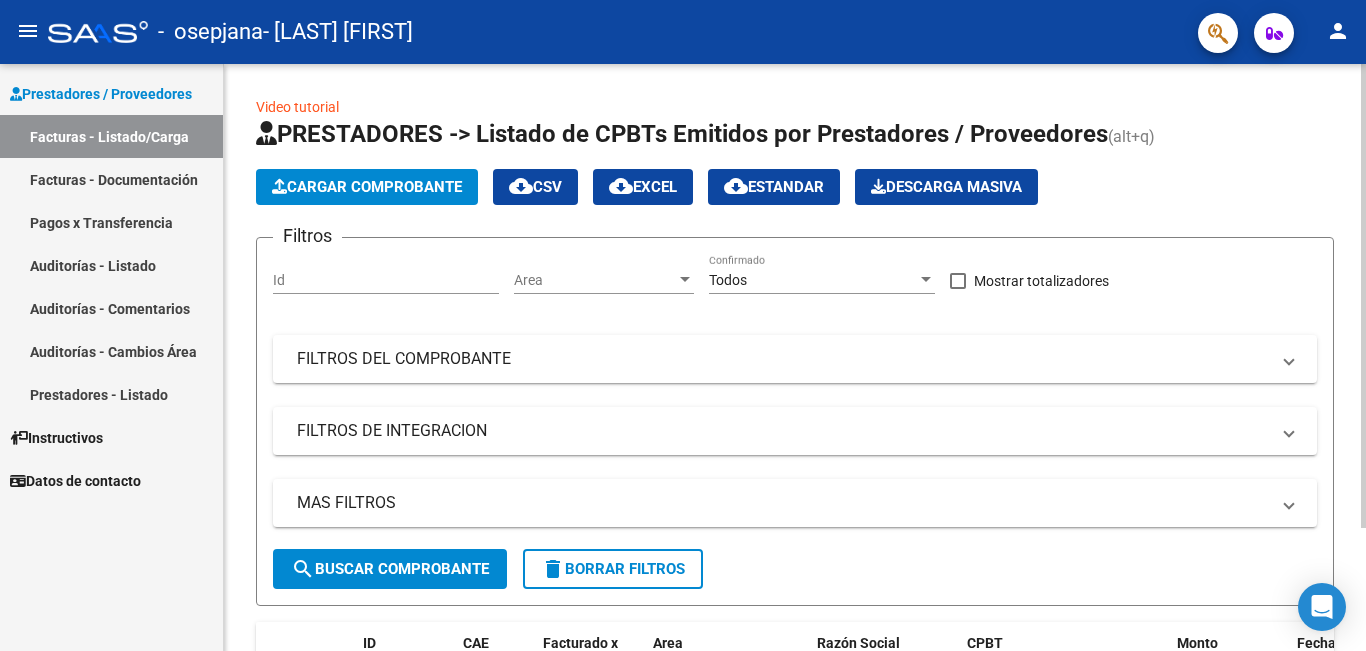 click on "Cargar Comprobante" 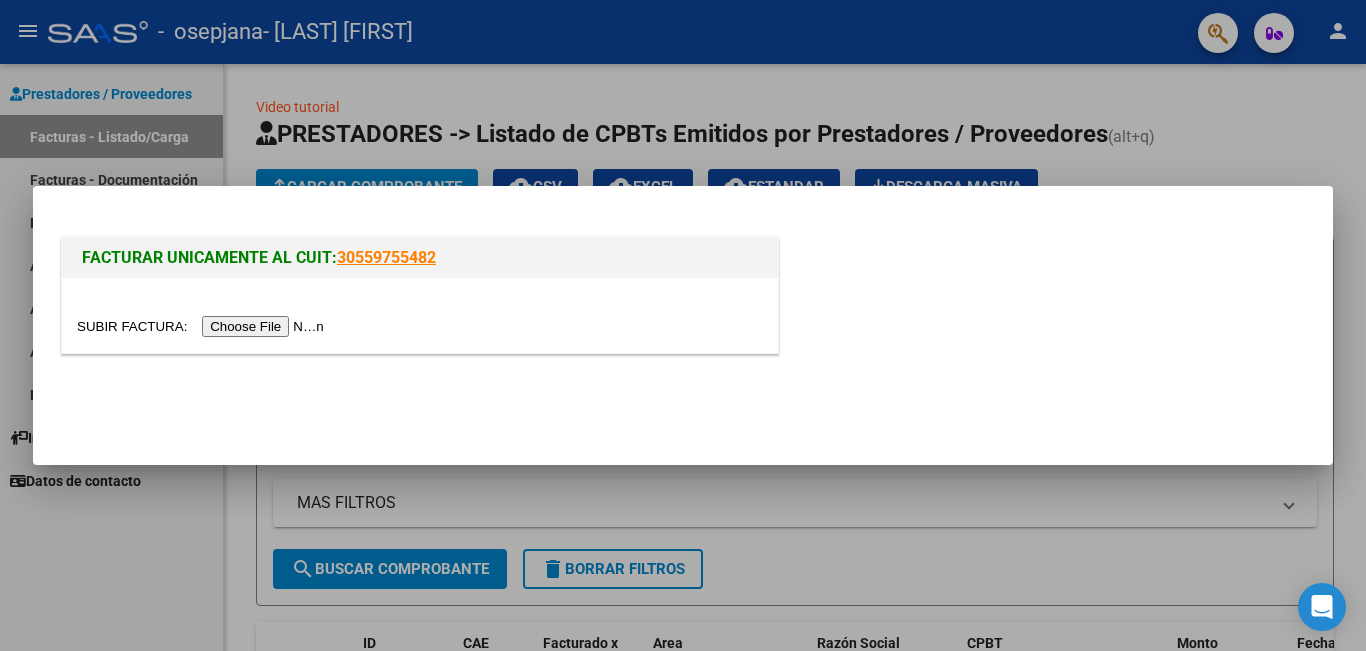 drag, startPoint x: 249, startPoint y: 341, endPoint x: 265, endPoint y: 319, distance: 27.202942 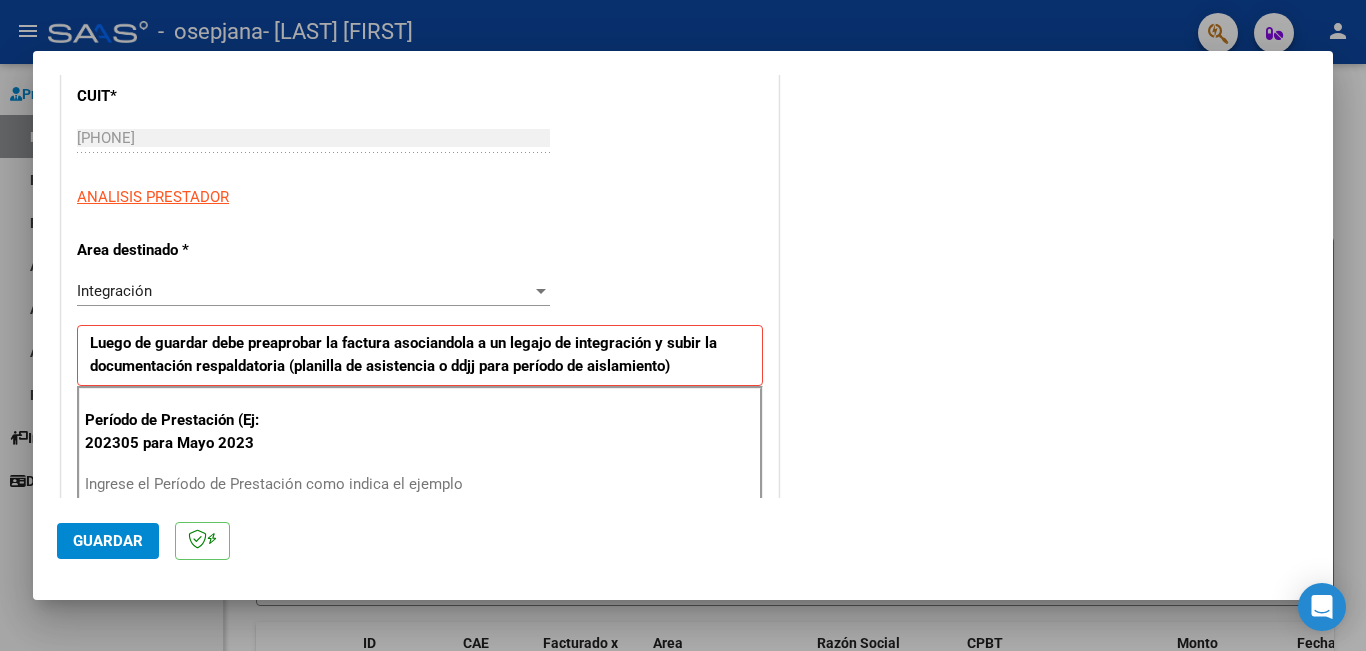 scroll, scrollTop: 400, scrollLeft: 0, axis: vertical 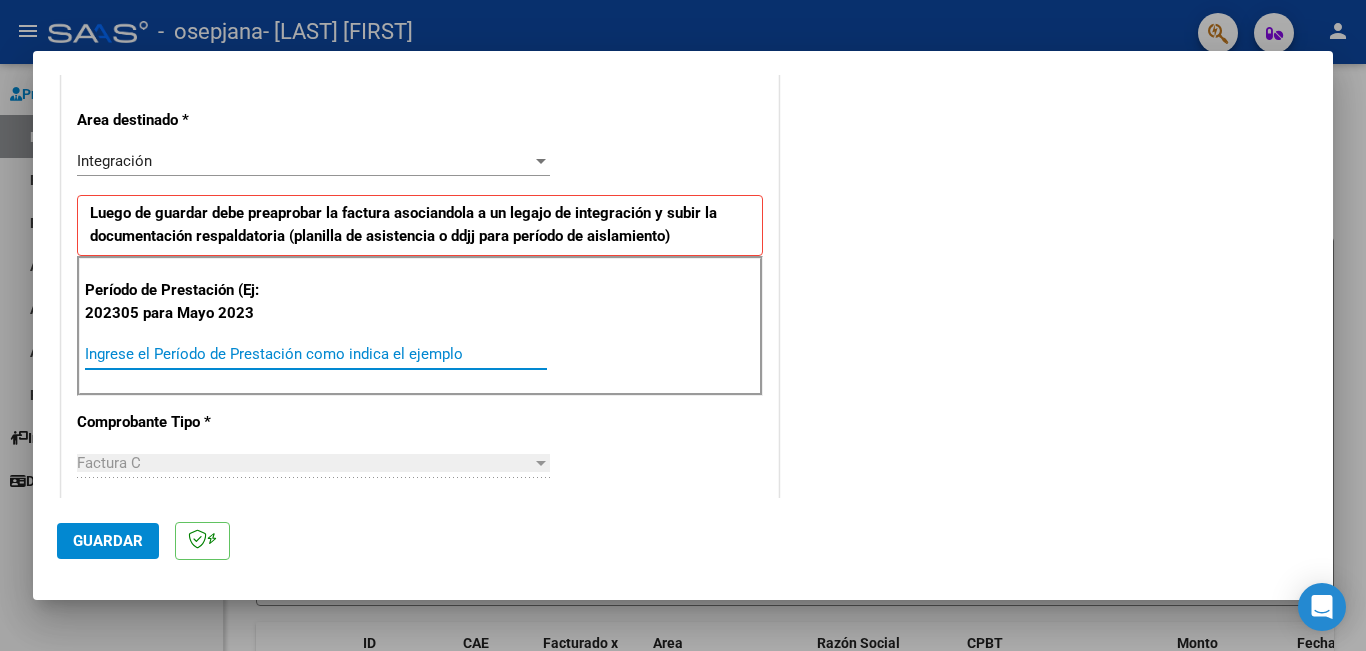 click on "Ingrese el Período de Prestación como indica el ejemplo" at bounding box center [316, 354] 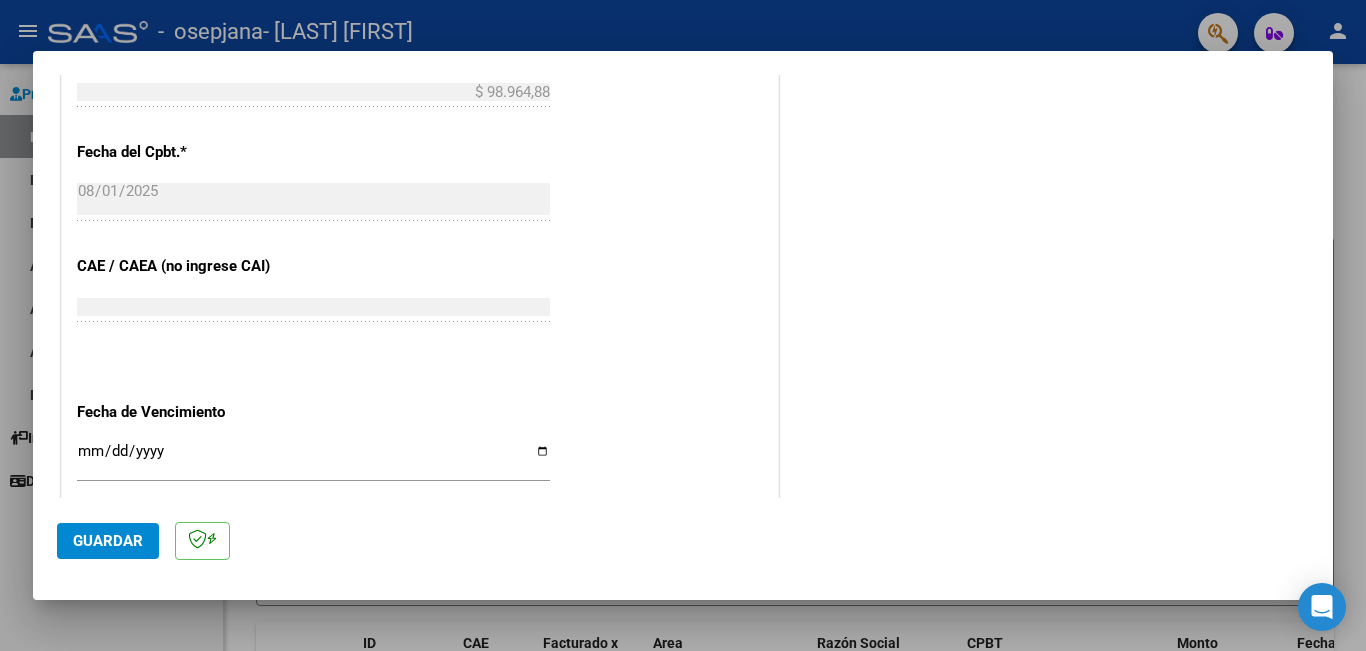 scroll, scrollTop: 1200, scrollLeft: 0, axis: vertical 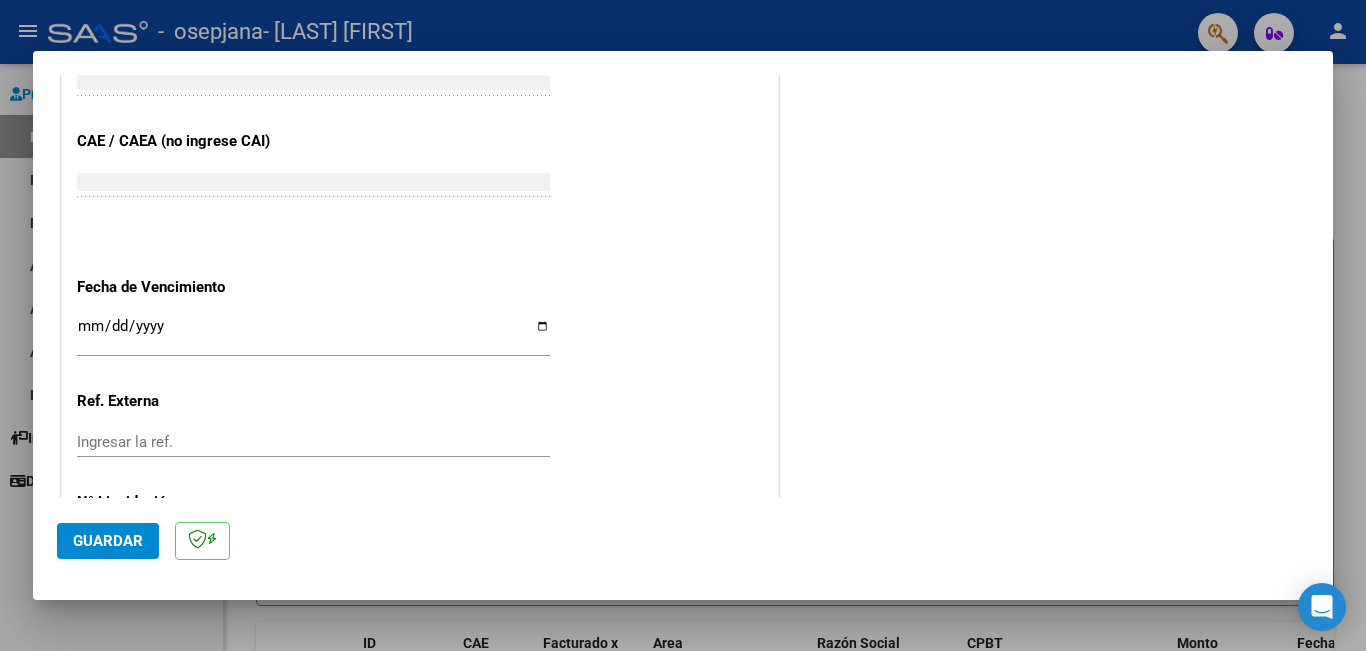type on "202507" 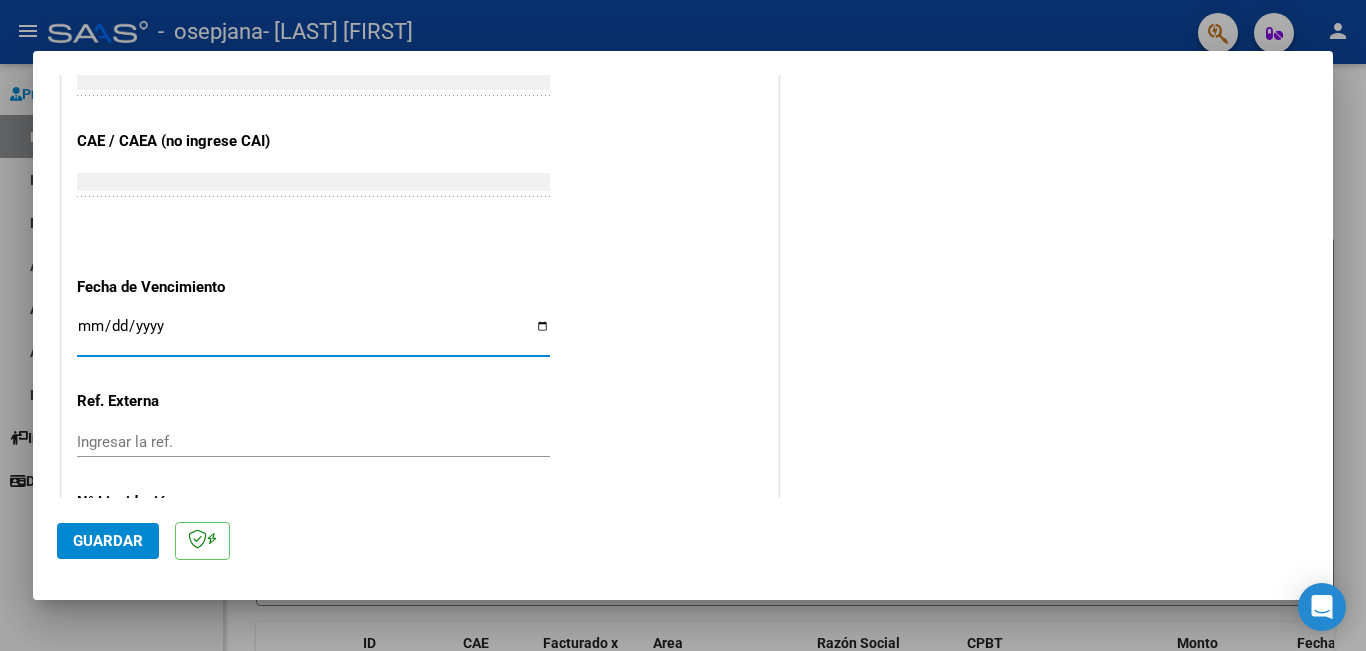 type on "2025-08-11" 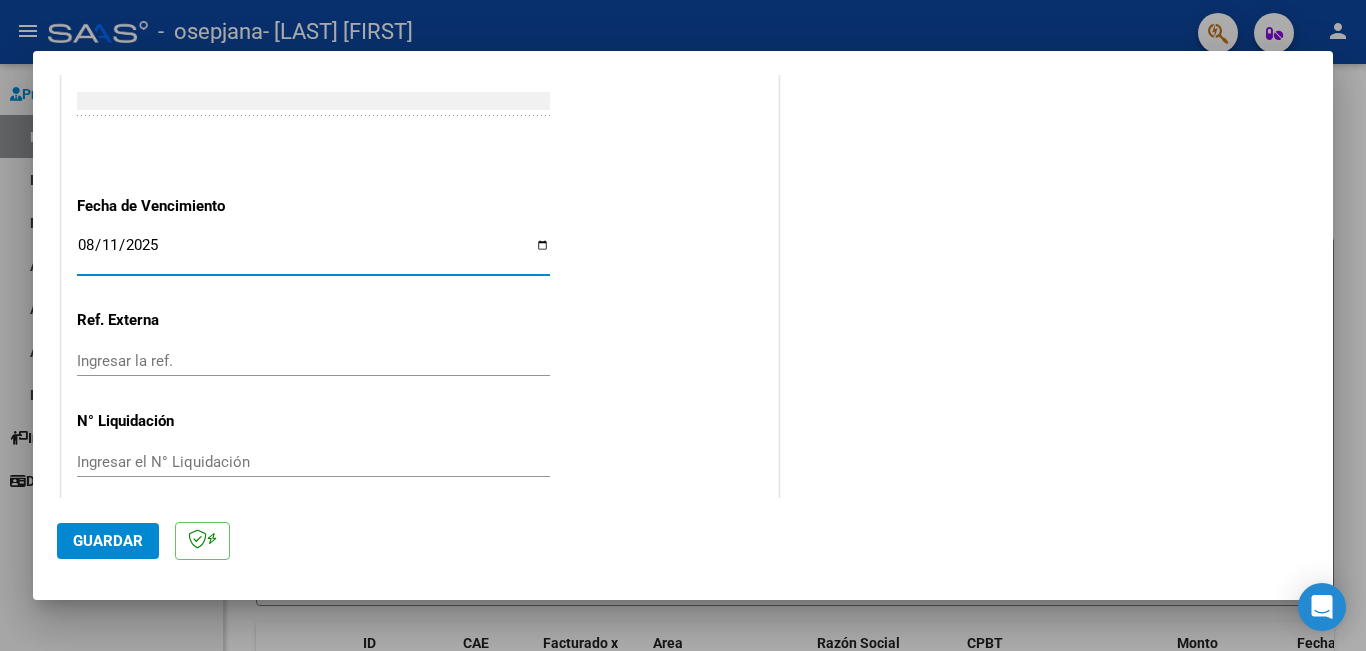 scroll, scrollTop: 1299, scrollLeft: 0, axis: vertical 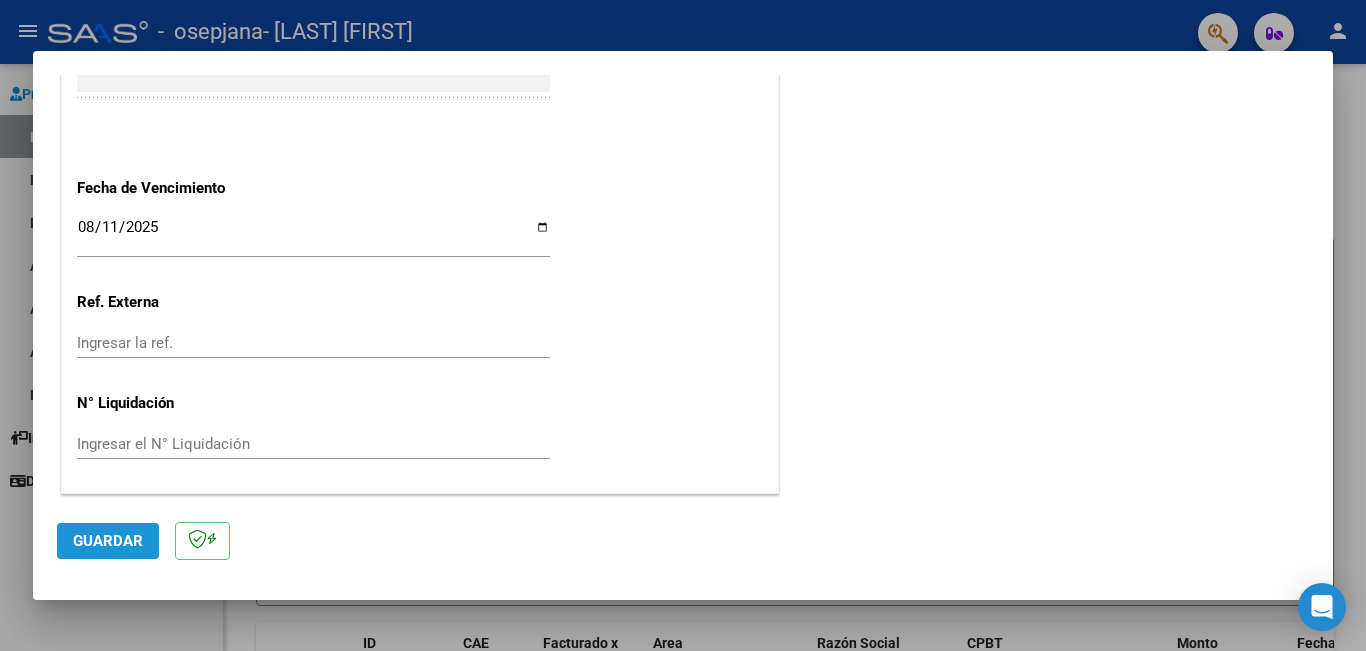 click on "Guardar" 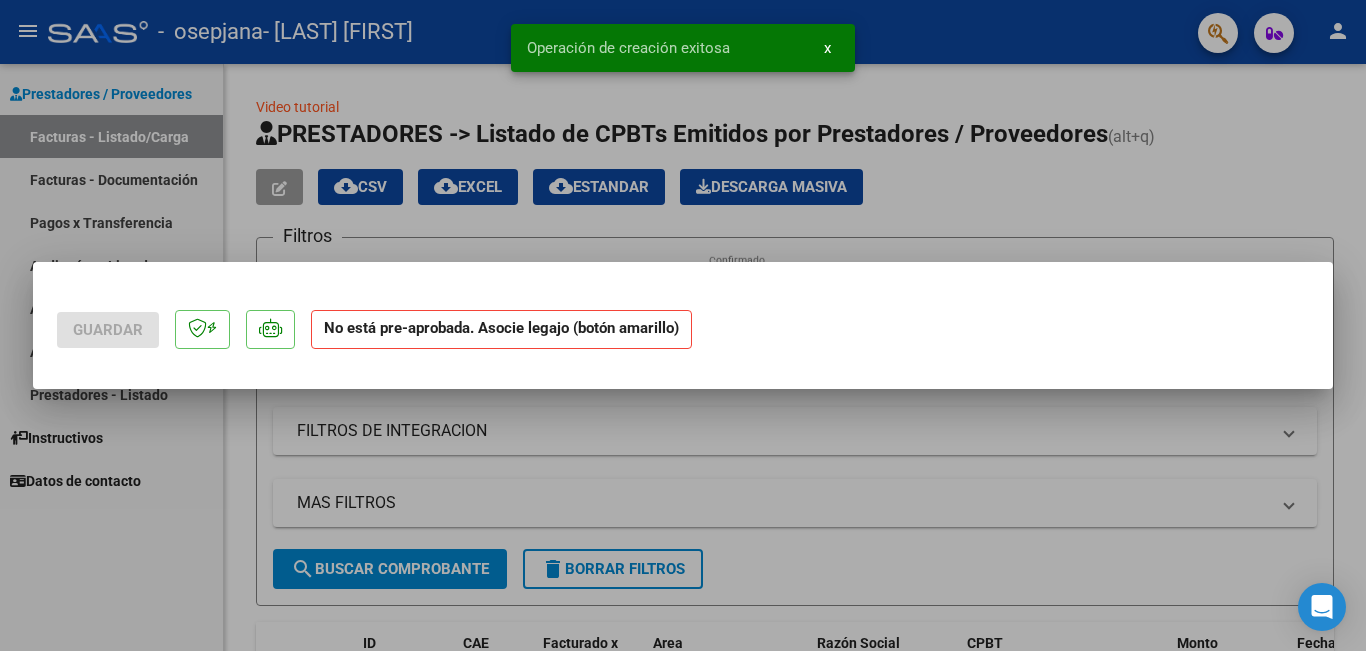 scroll, scrollTop: 0, scrollLeft: 0, axis: both 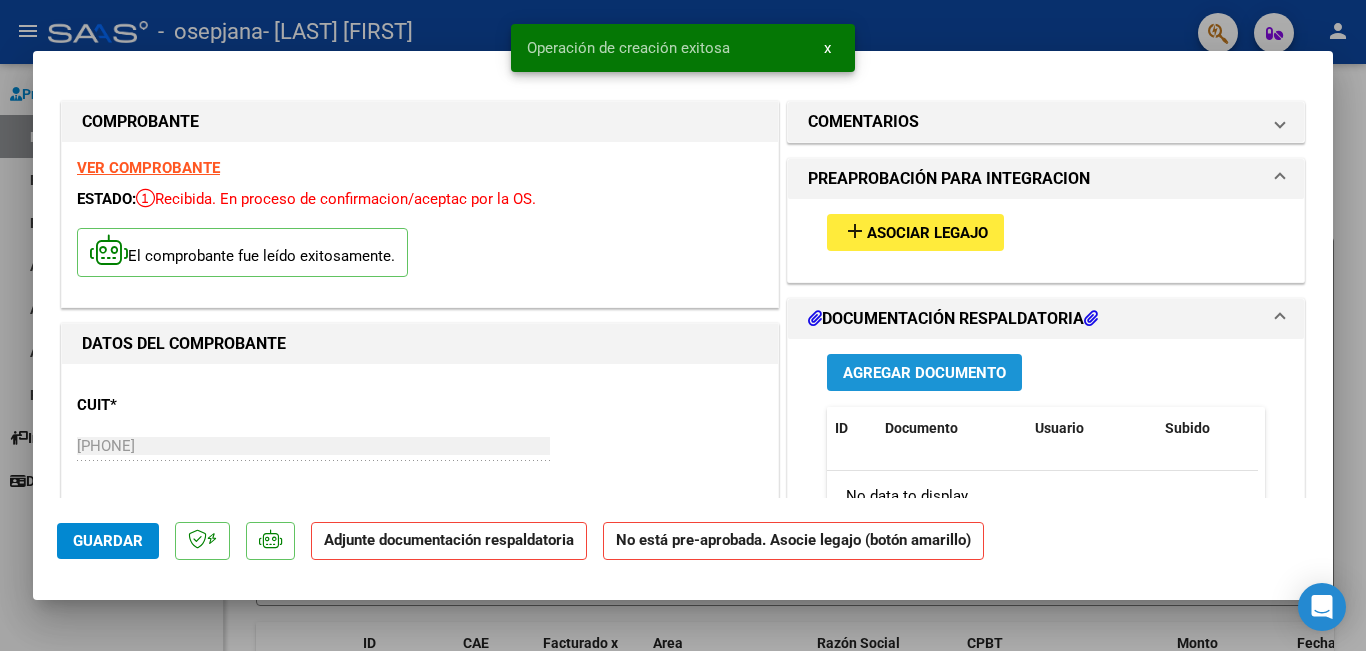 click on "Agregar Documento" at bounding box center [924, 373] 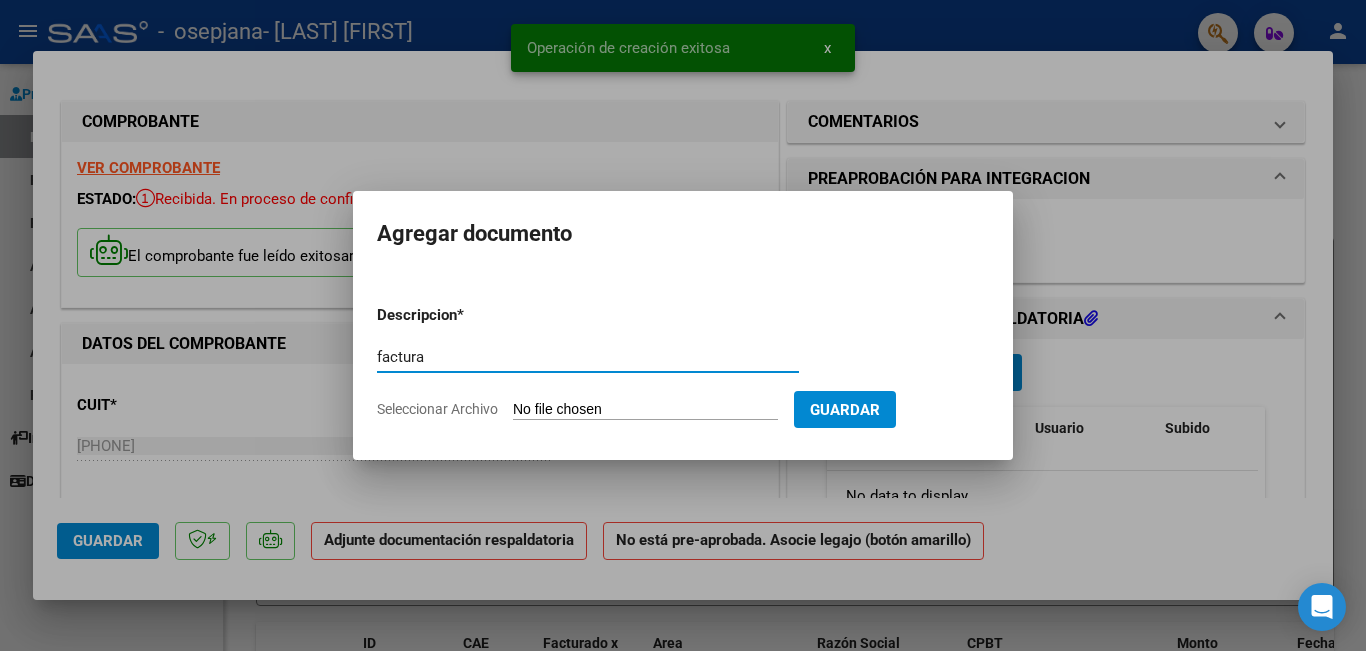 type on "factura" 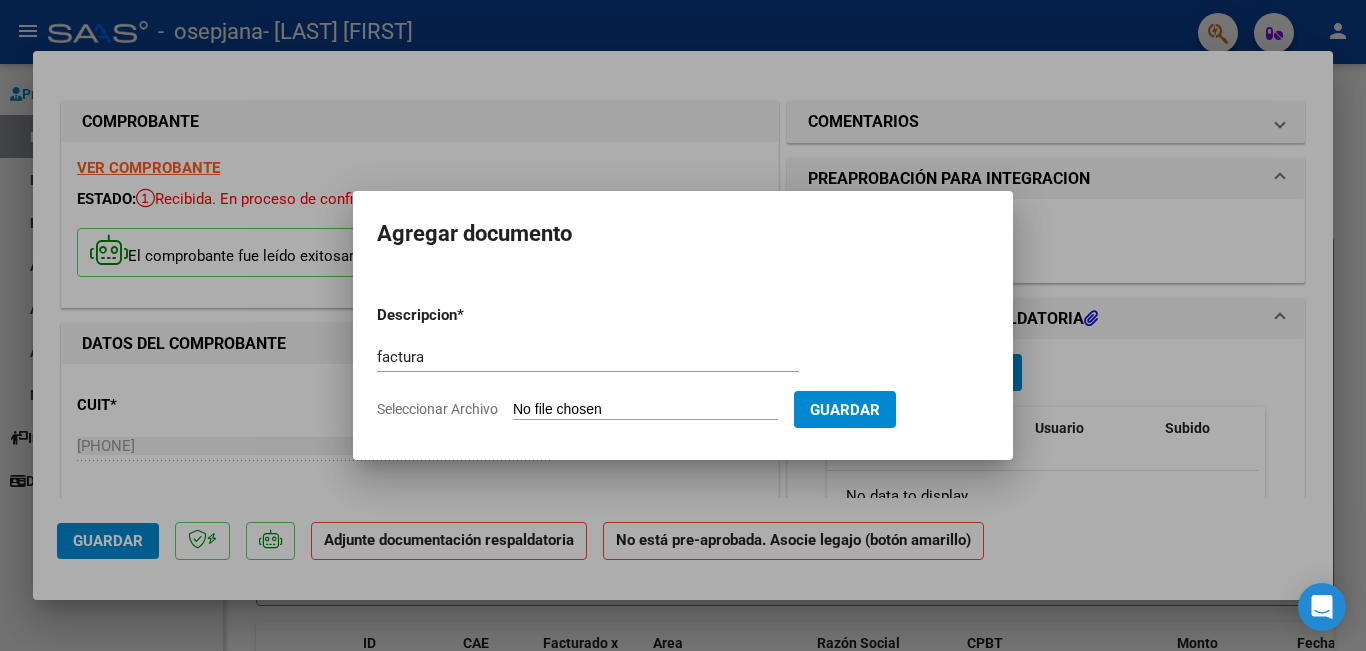 click on "Seleccionar Archivo" at bounding box center (645, 410) 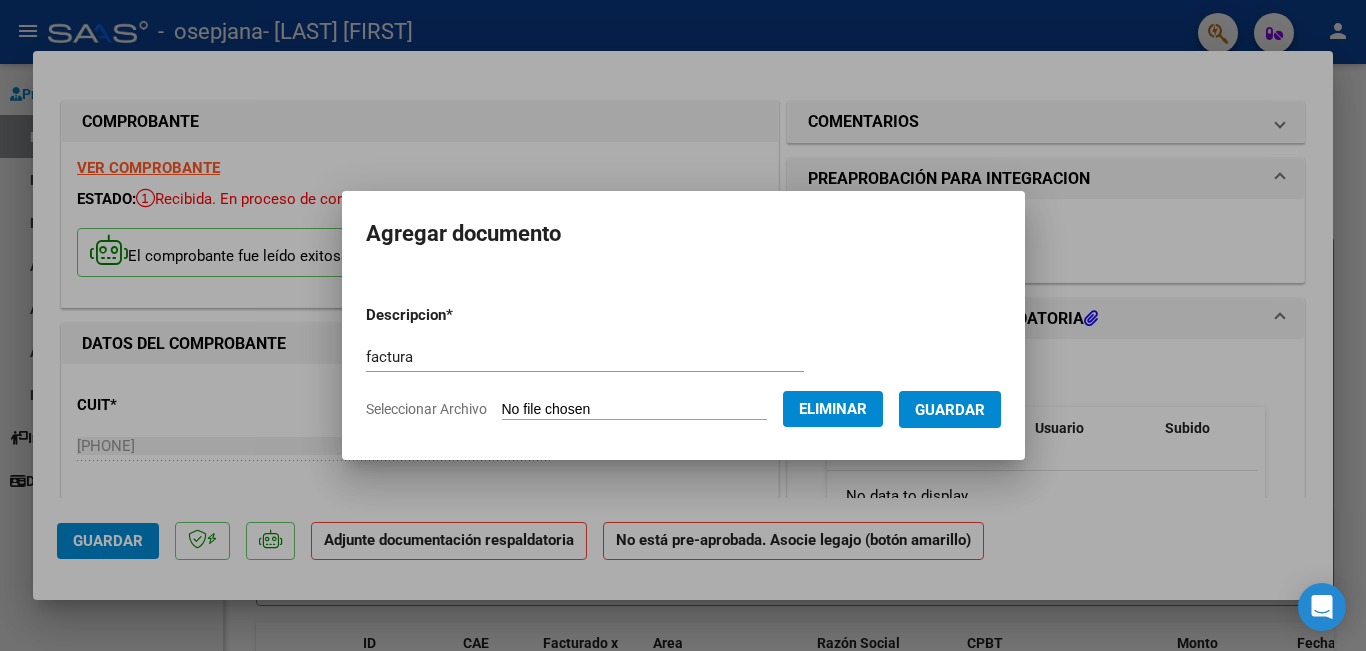 click on "Guardar" at bounding box center (950, 410) 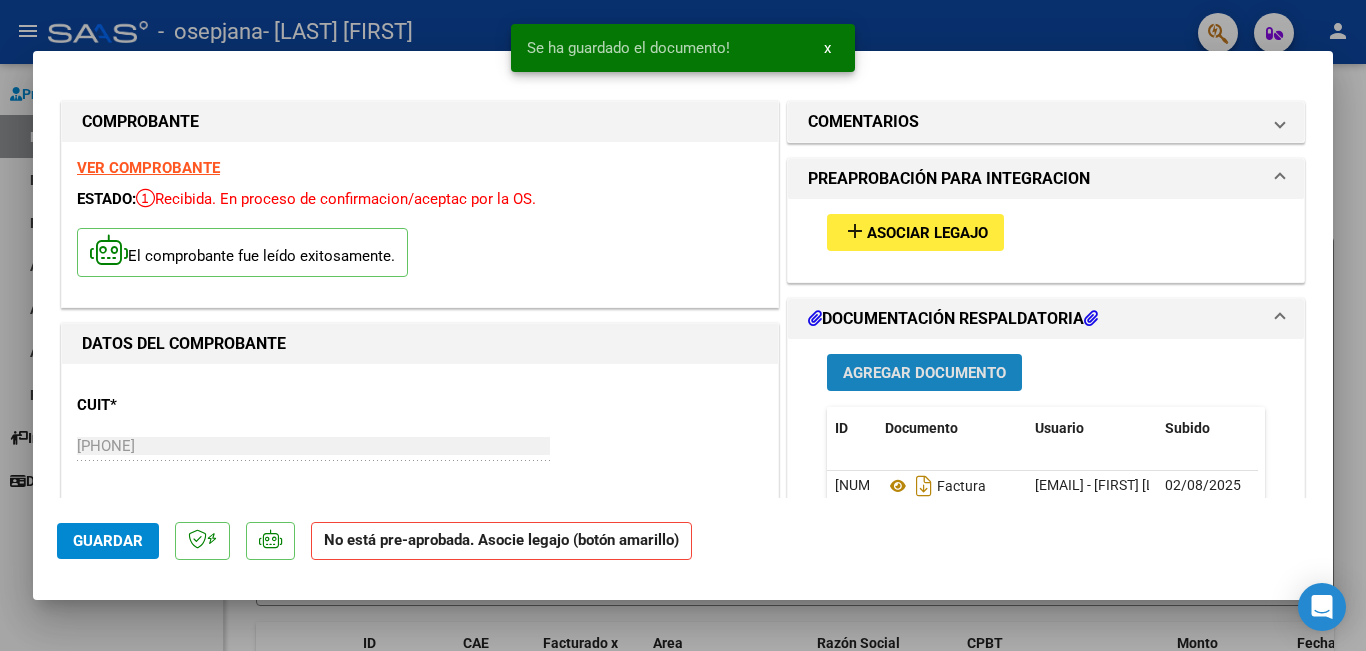 click on "Agregar Documento" at bounding box center [924, 373] 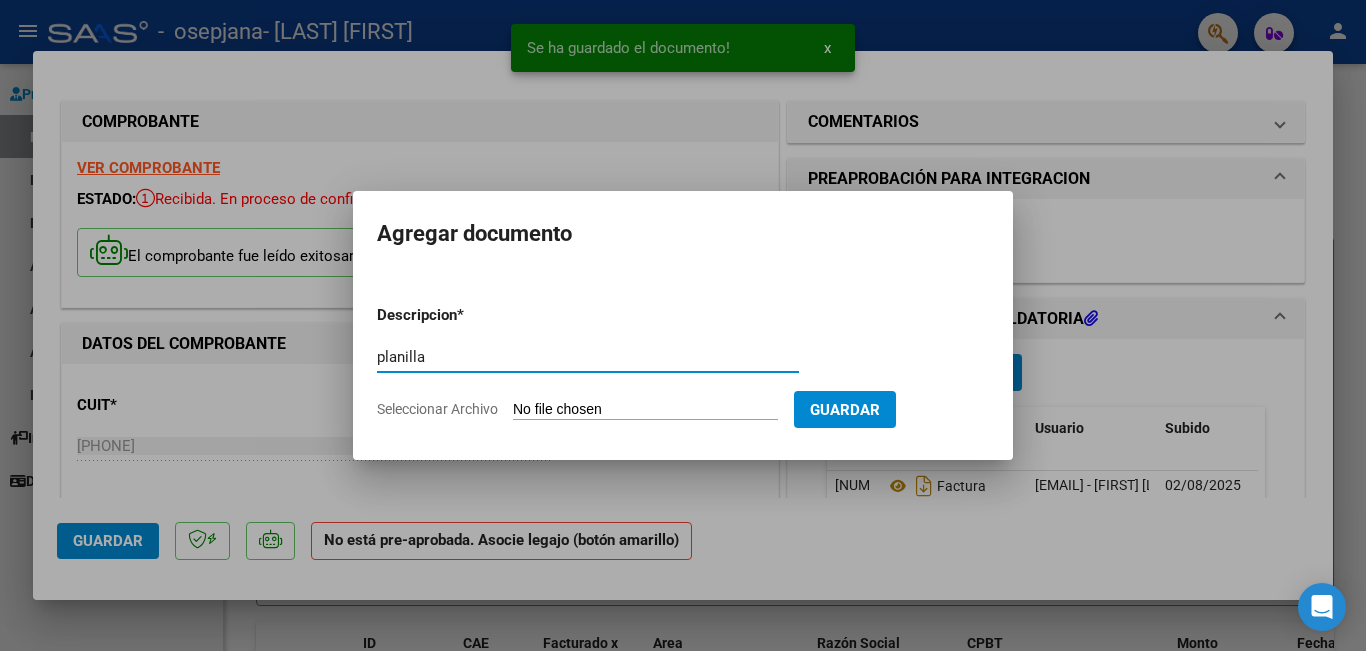 type on "planilla" 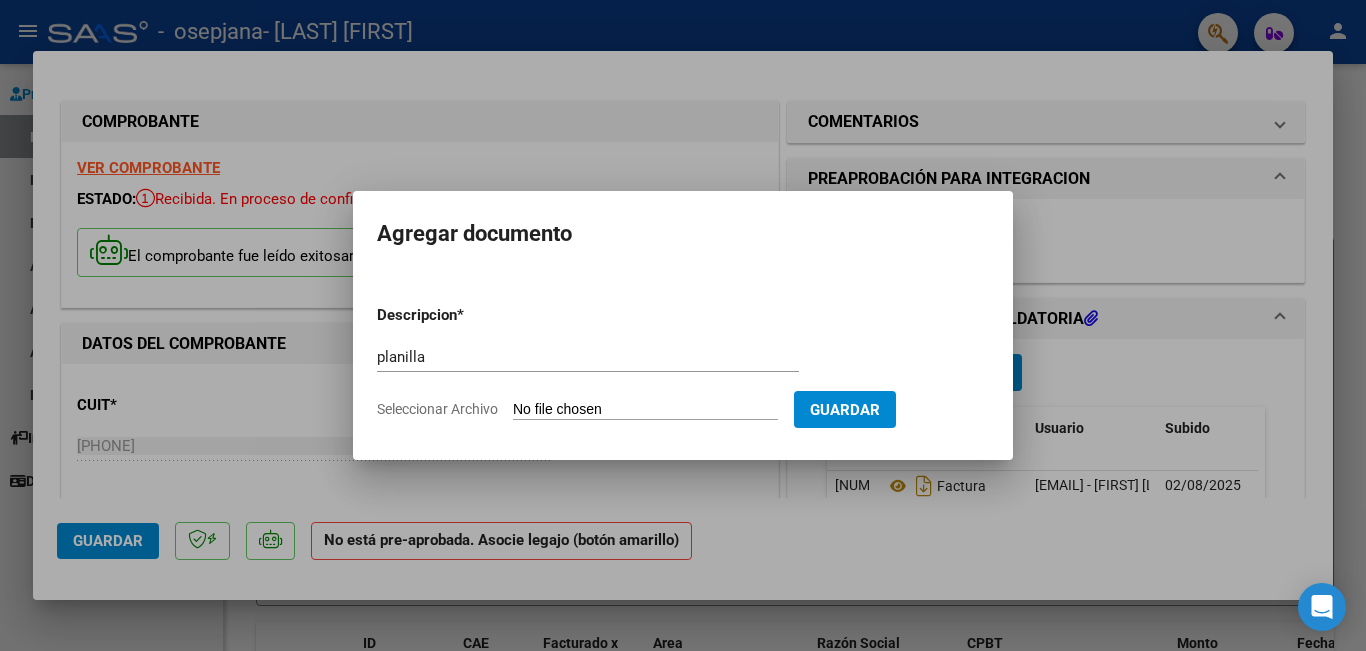 click on "Seleccionar Archivo" at bounding box center [645, 410] 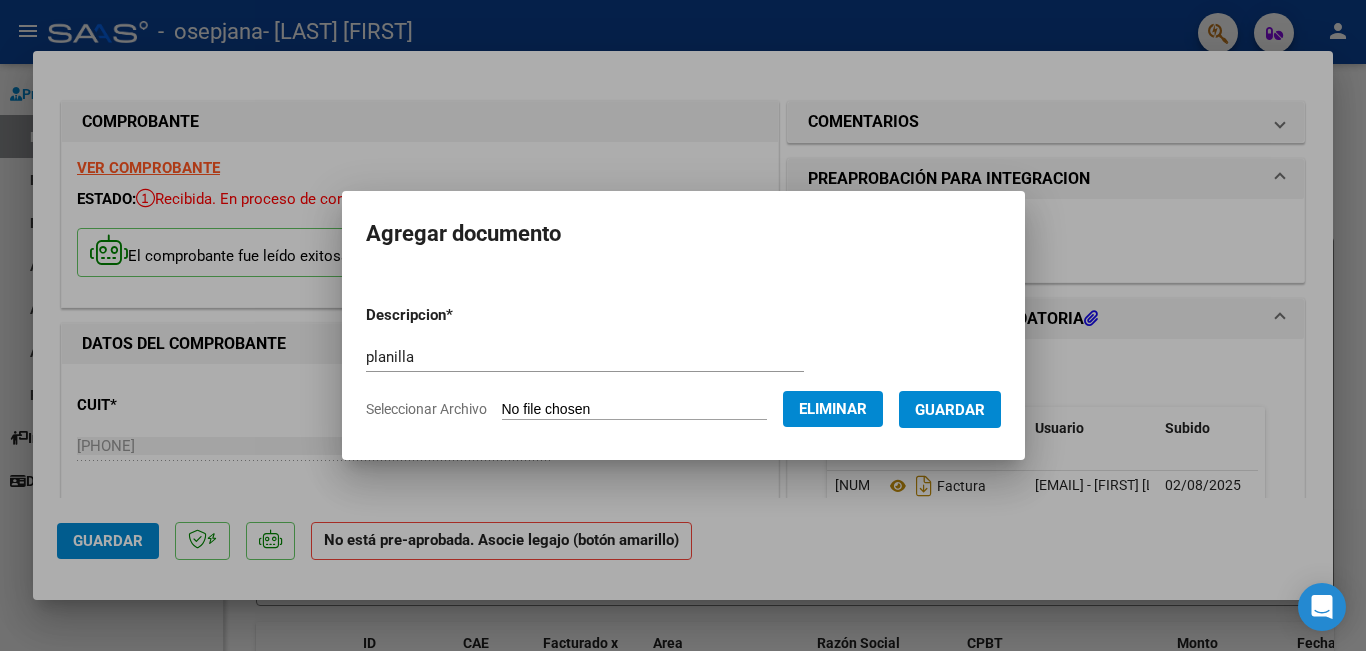 click on "Guardar" at bounding box center [950, 410] 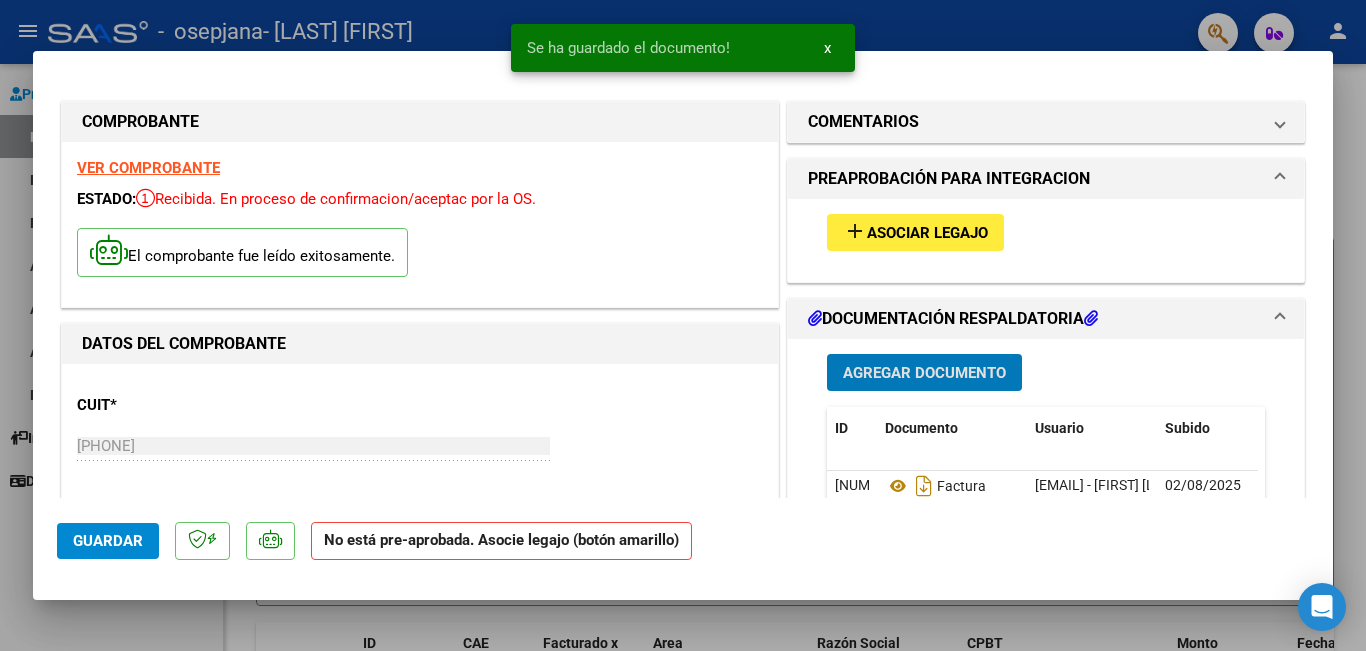 click on "Guardar" 